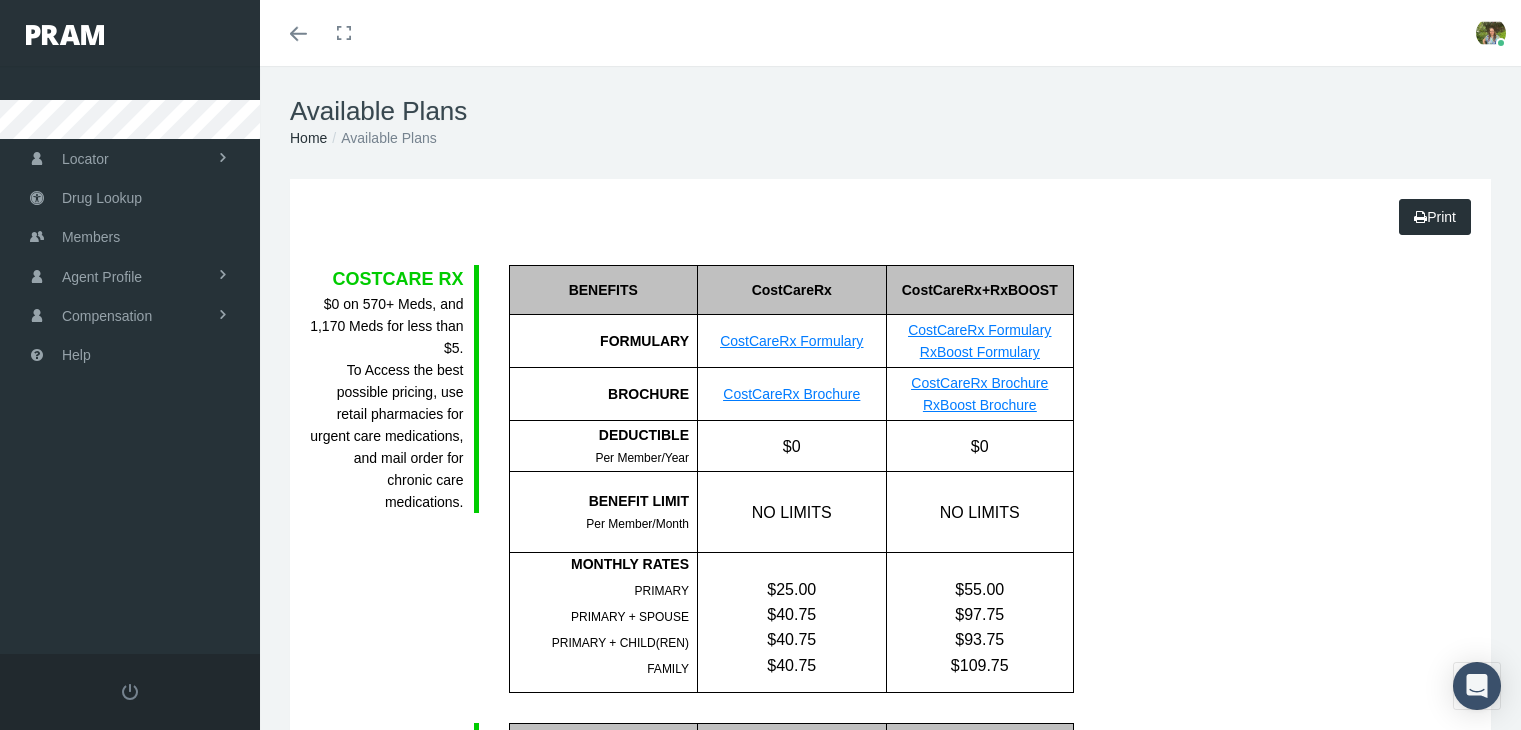 scroll, scrollTop: 1278, scrollLeft: 0, axis: vertical 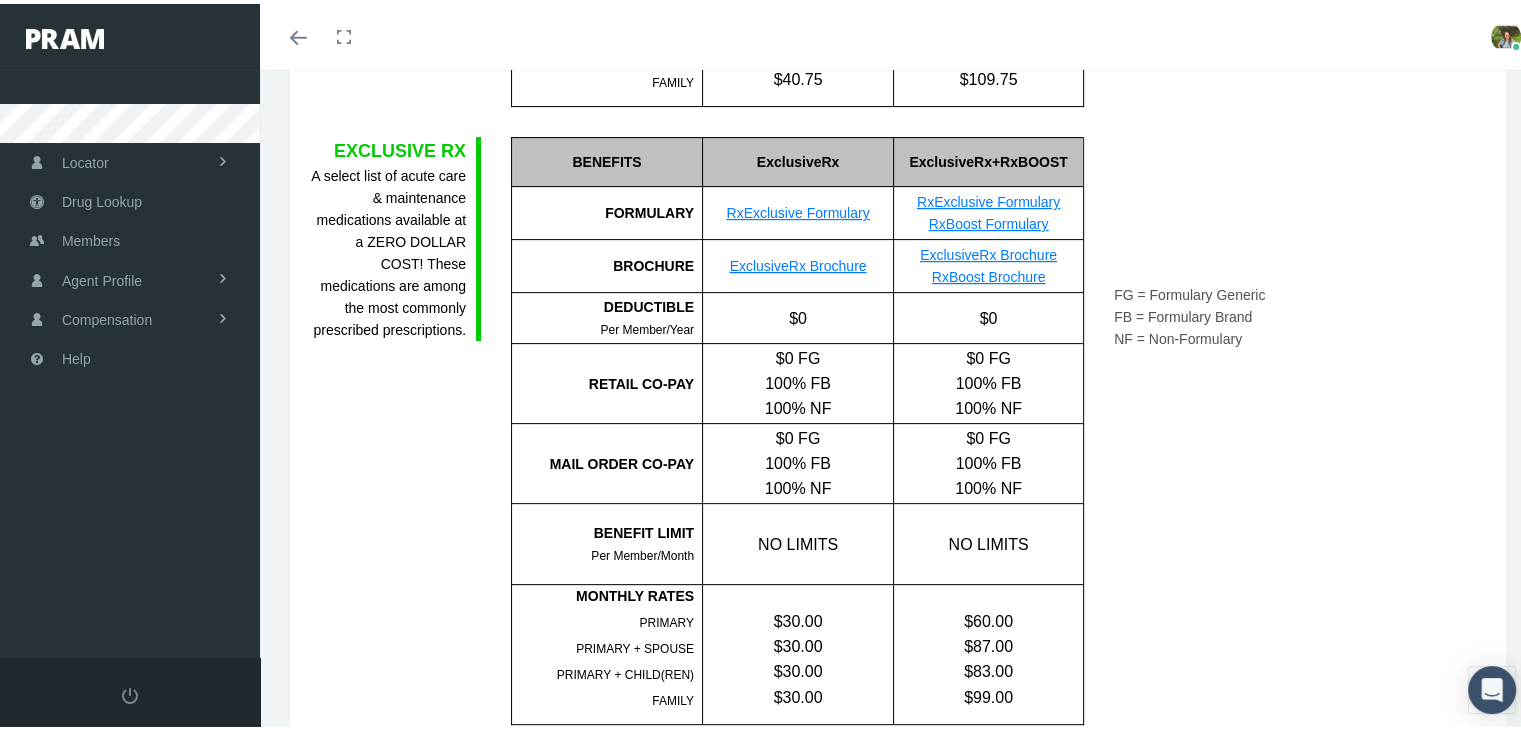 click on "RxExclusive Formulary" at bounding box center [797, 209] 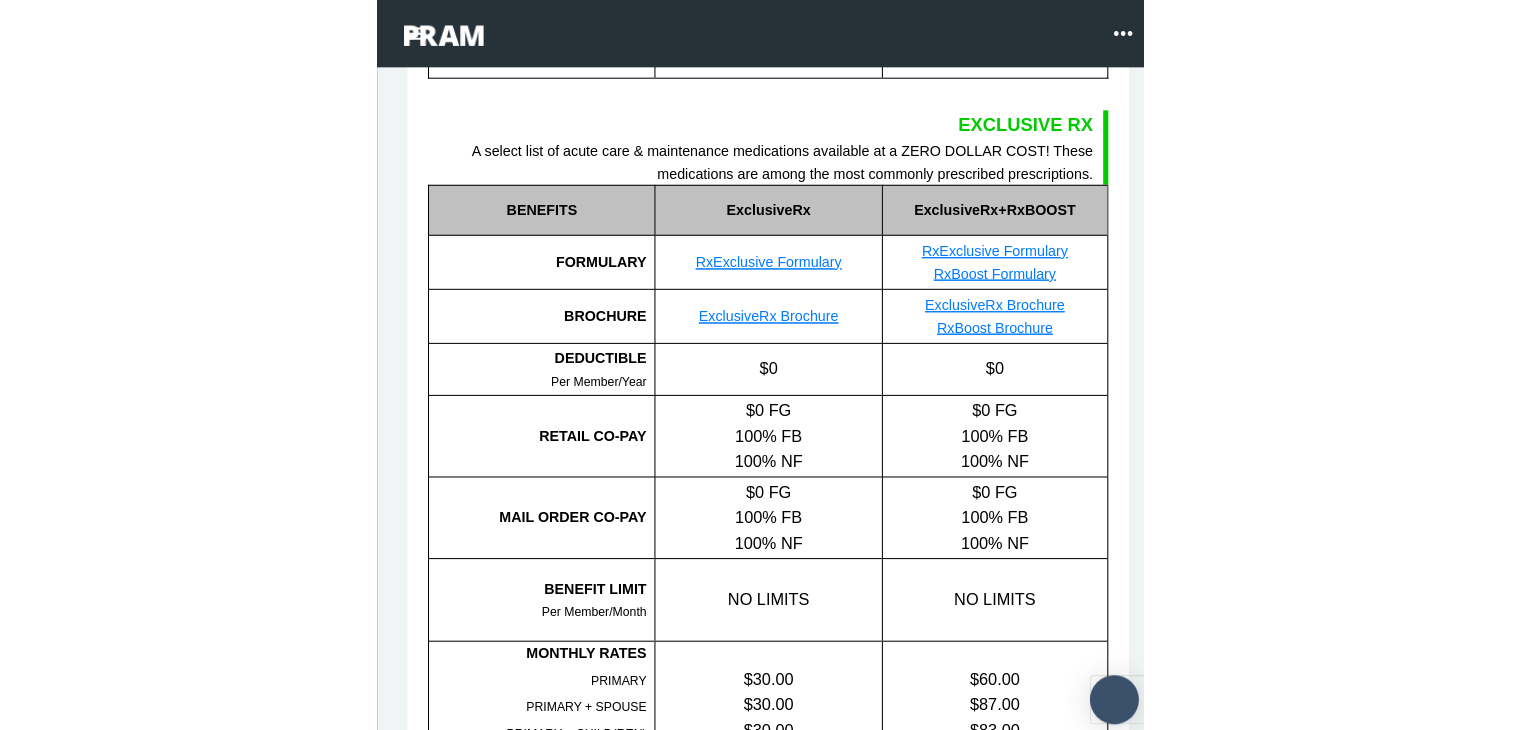 scroll, scrollTop: 776, scrollLeft: 0, axis: vertical 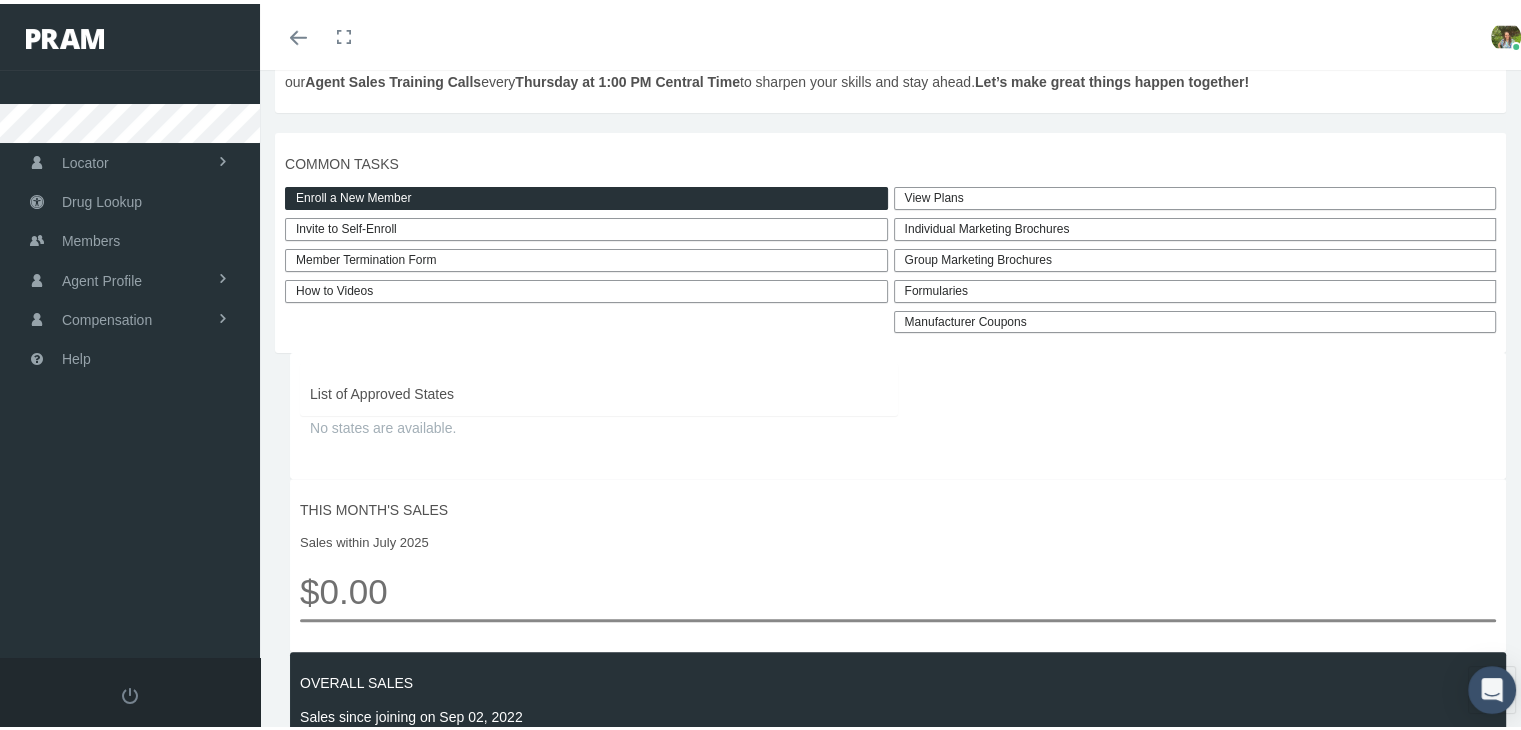 click on "Enroll a New Member" at bounding box center [586, 194] 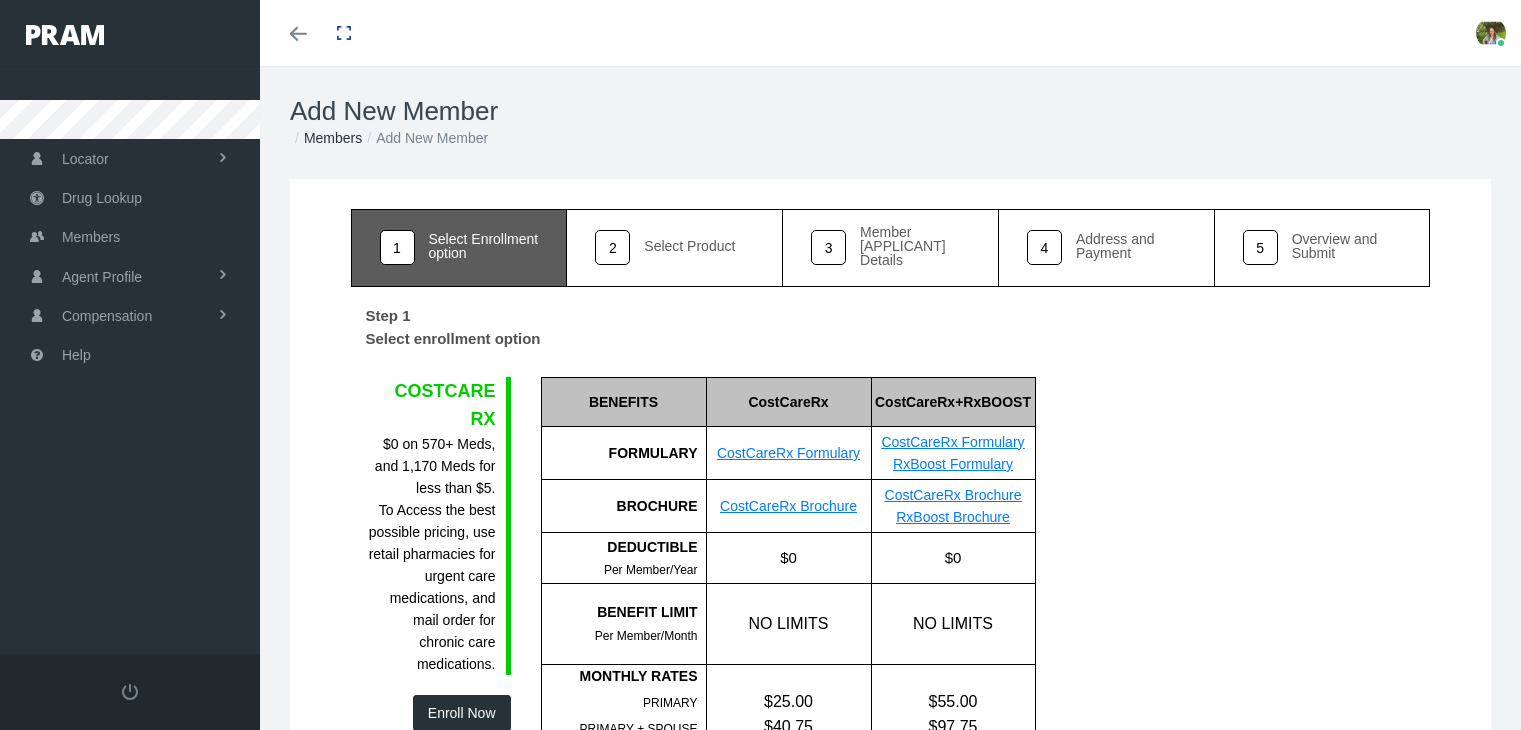 scroll, scrollTop: 0, scrollLeft: 0, axis: both 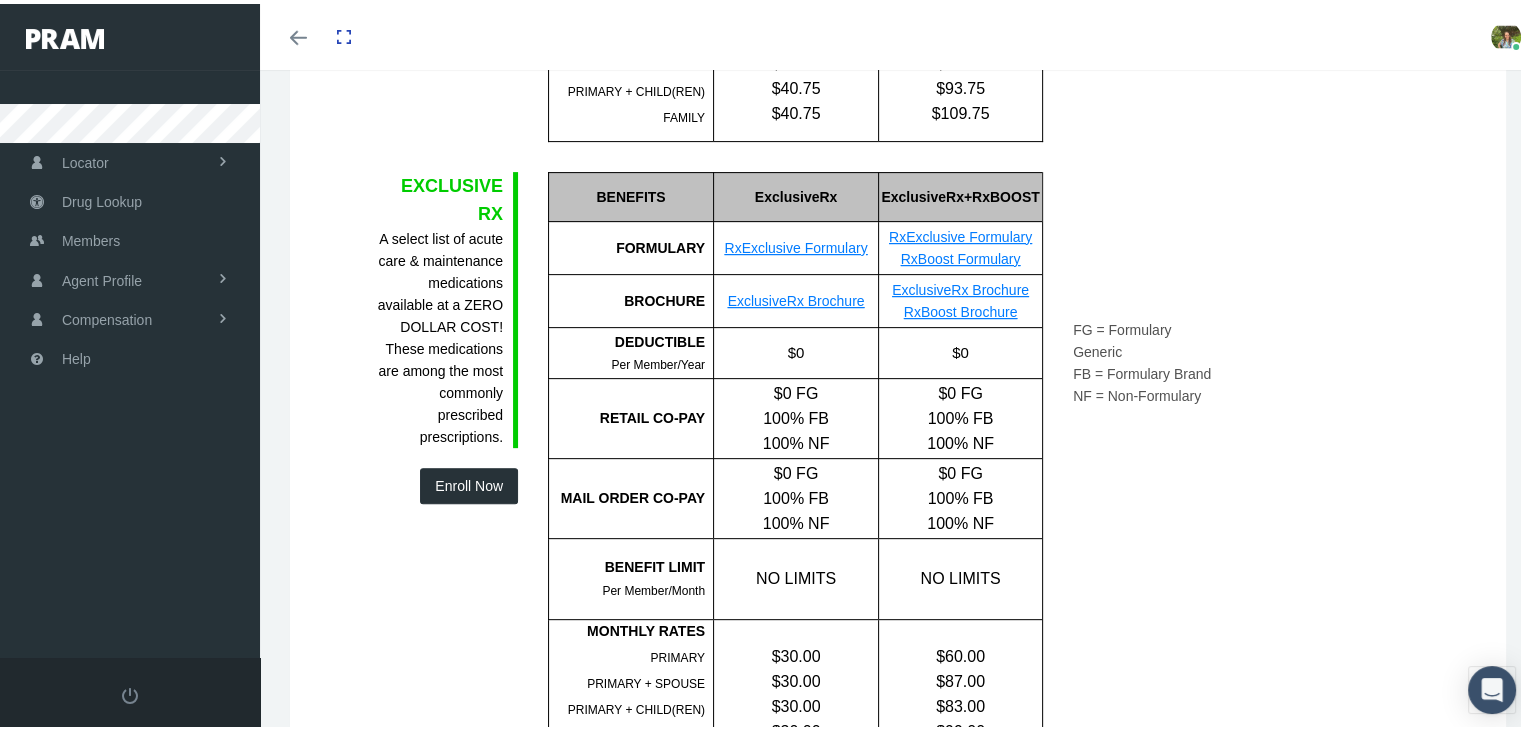 click on "Enroll Now" at bounding box center [469, 482] 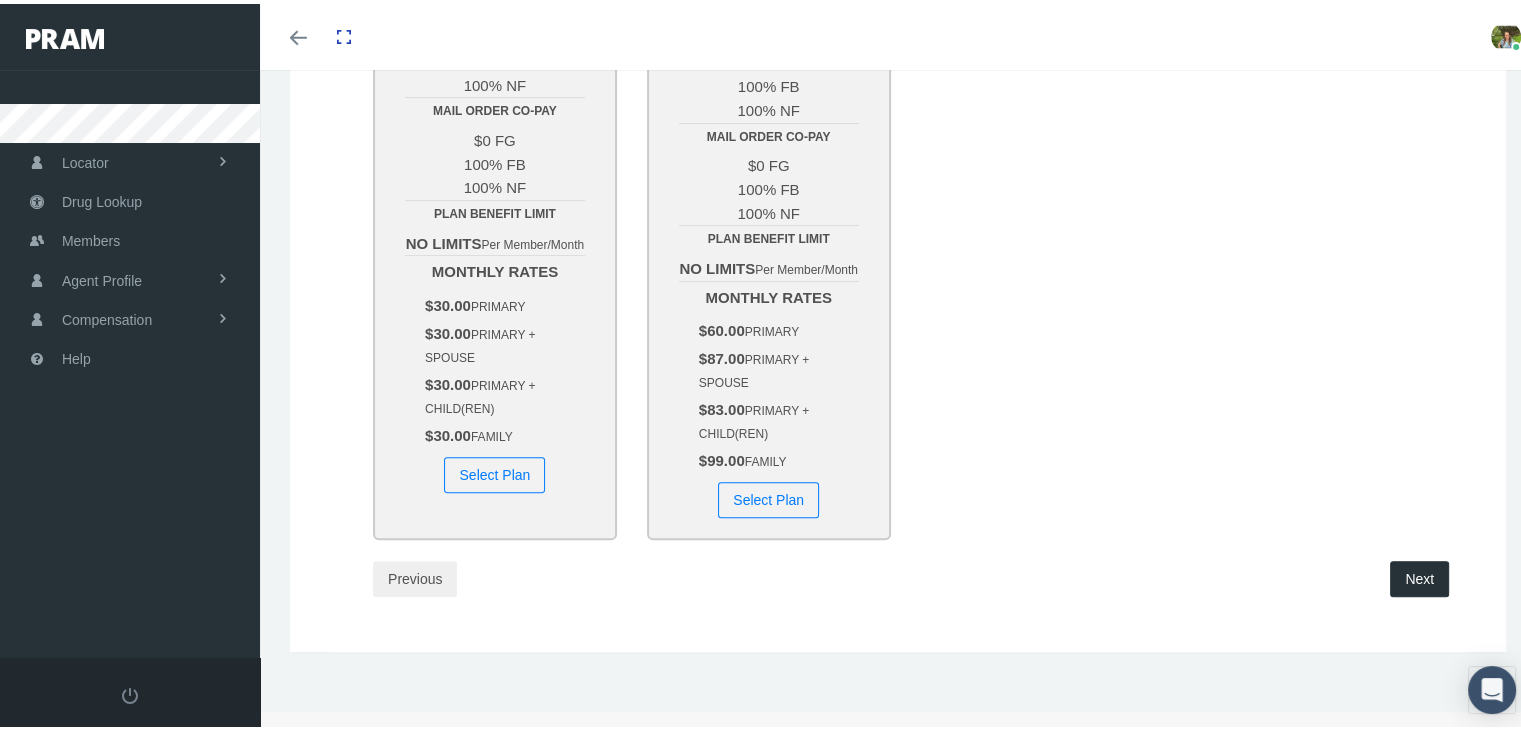scroll, scrollTop: 0, scrollLeft: 0, axis: both 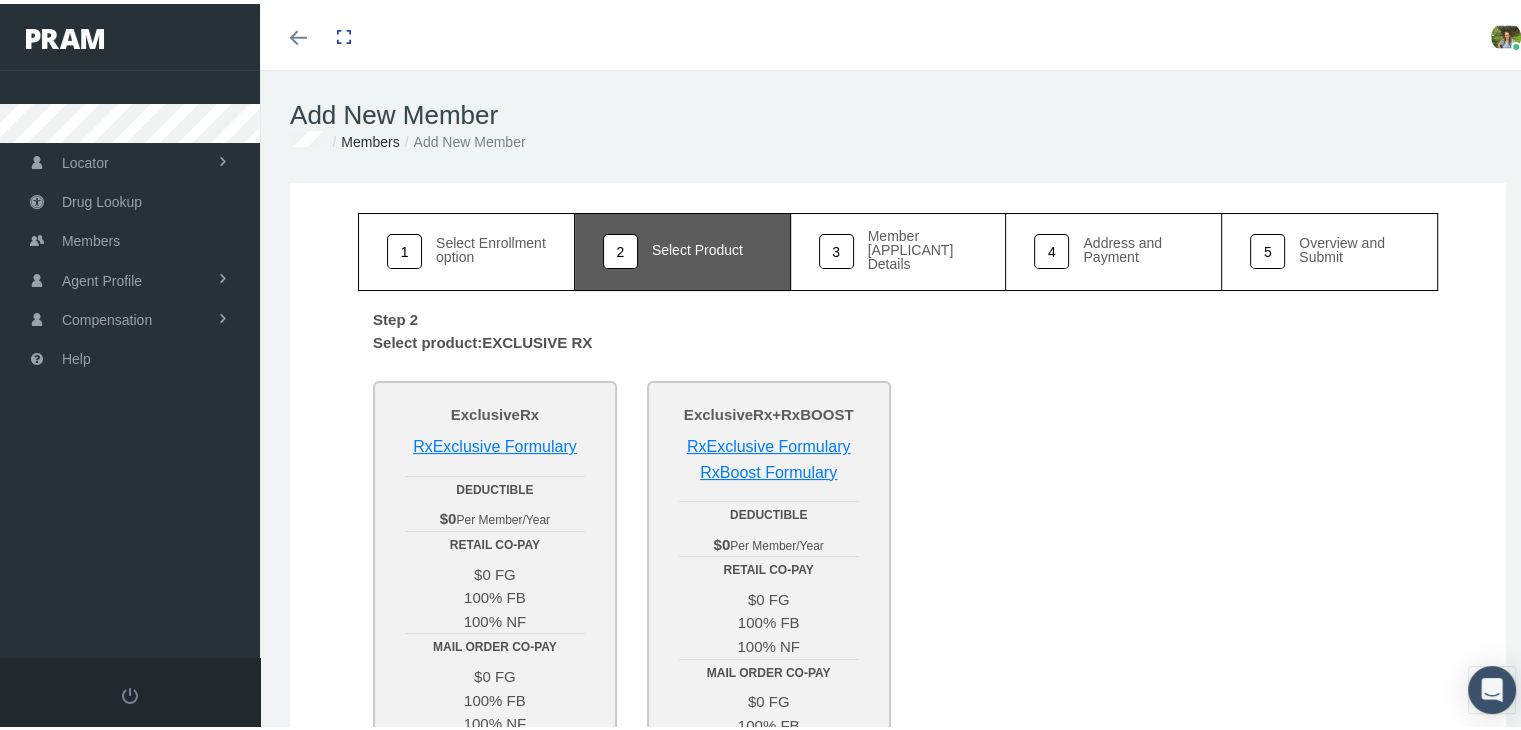 click on "ExclusiveRx+RxBOOST
RxExclusive Formulary RxBoost Formulary
DEDUCTIBLE
$0
Per Member/Year
RETAIL CO-PAY
$0 FG
100% FB
100% NF" at bounding box center [495, 712] 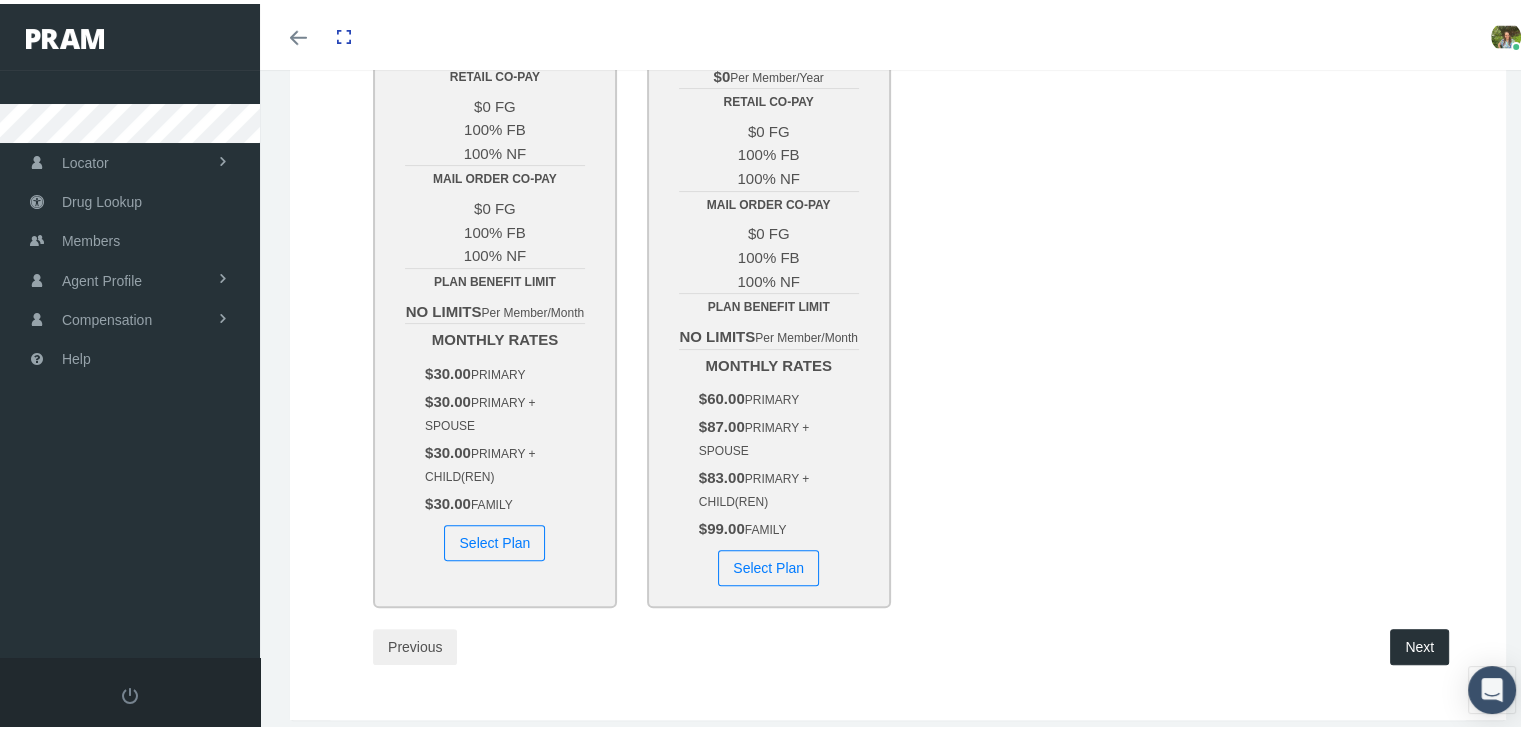 scroll, scrollTop: 484, scrollLeft: 0, axis: vertical 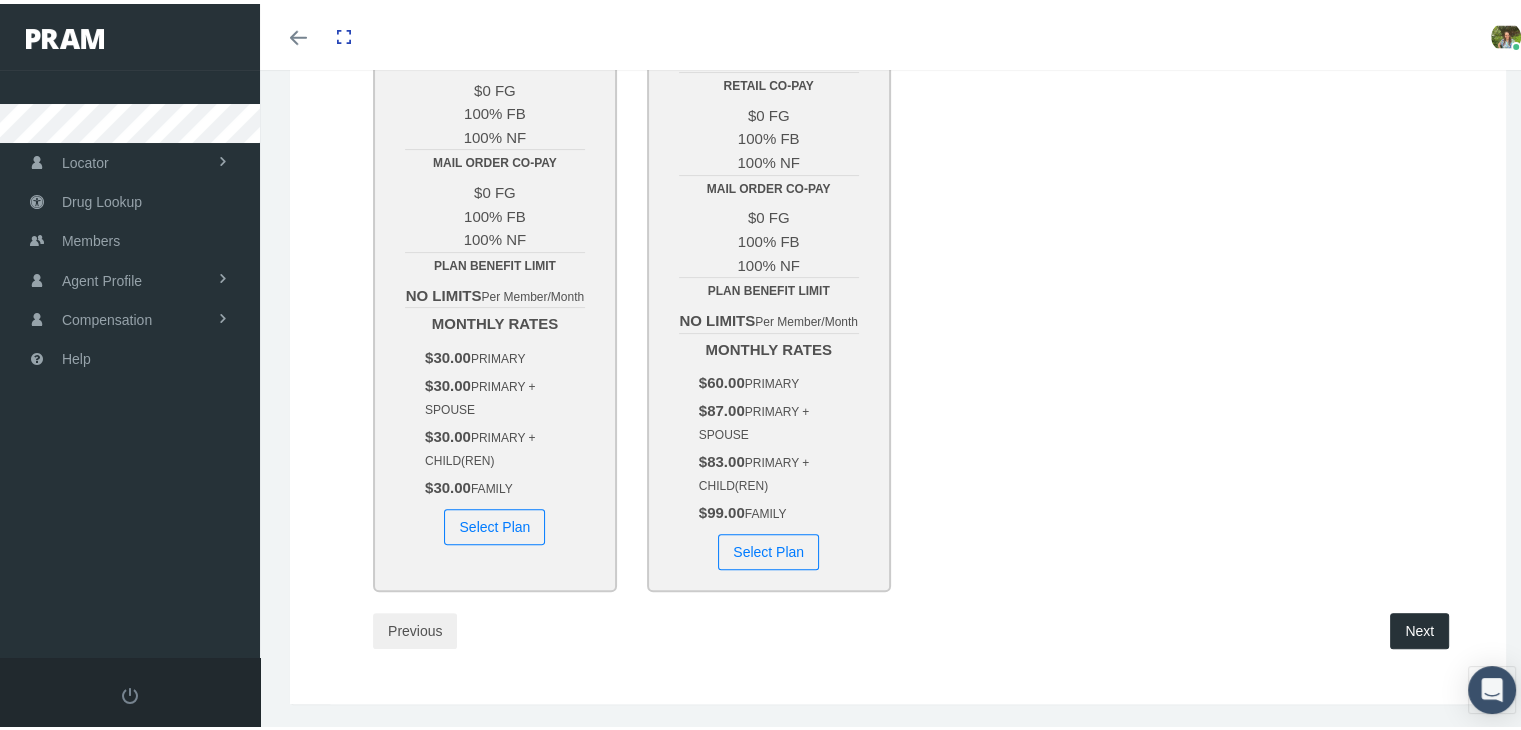 click on "Select Plan" at bounding box center (494, 523) 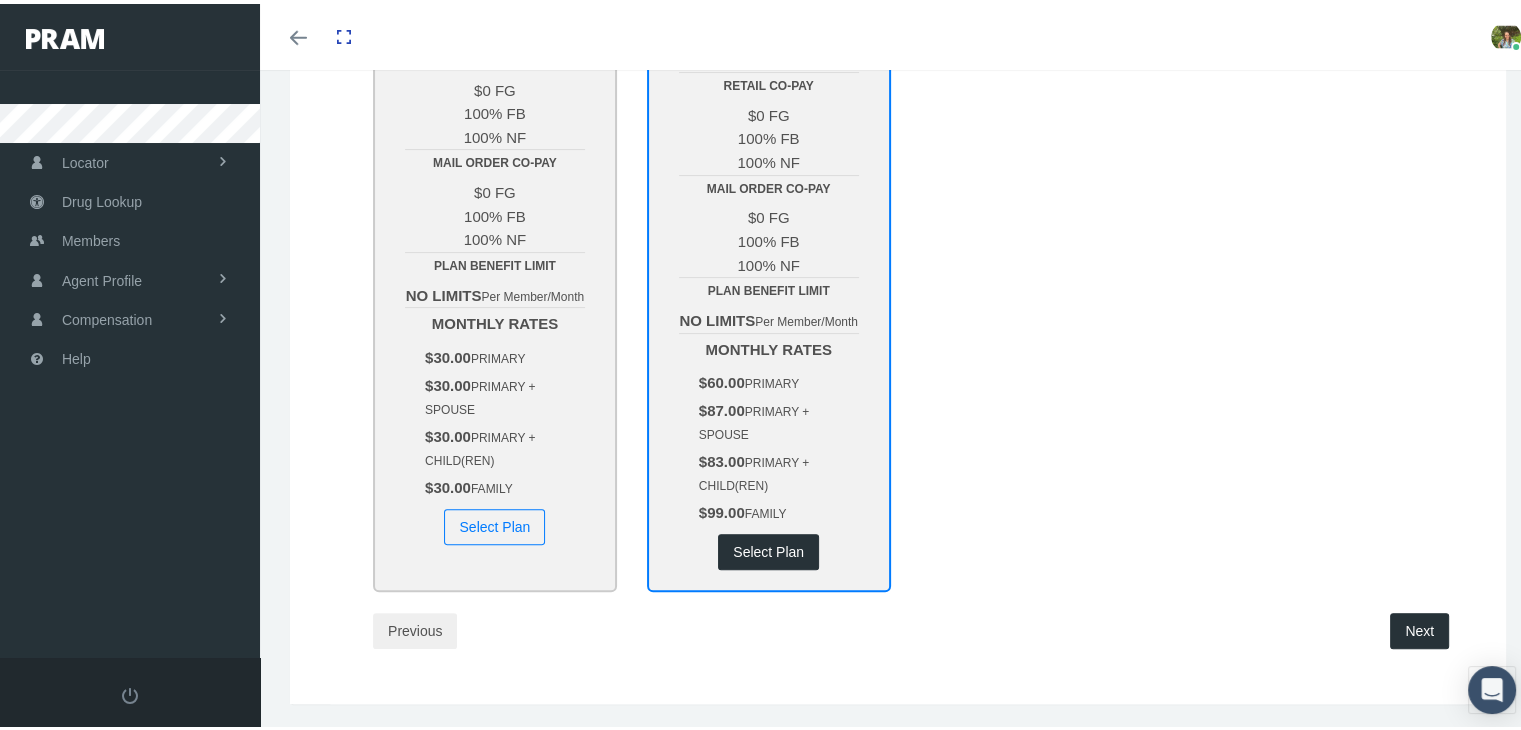 scroll, scrollTop: 547, scrollLeft: 0, axis: vertical 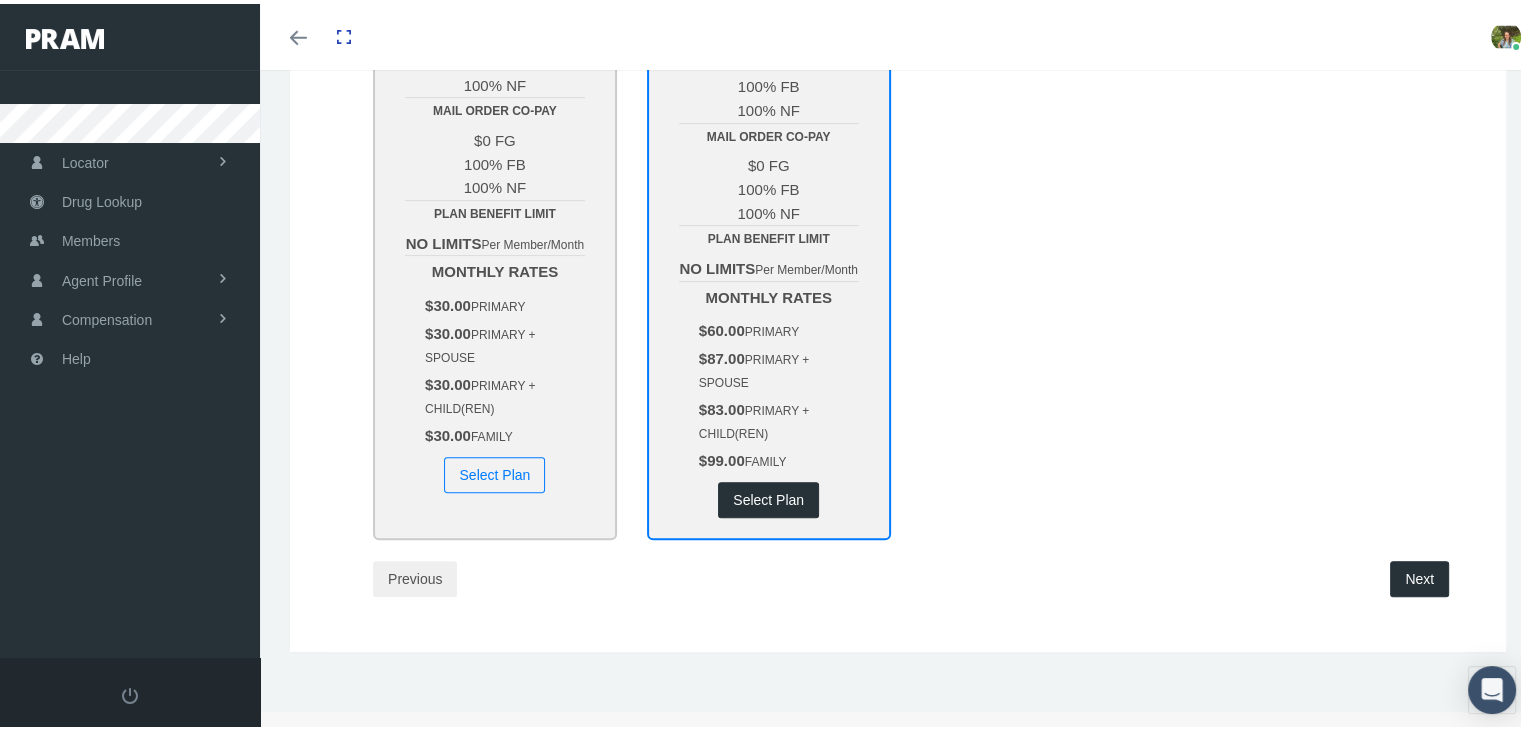click on "Next" at bounding box center [1419, 575] 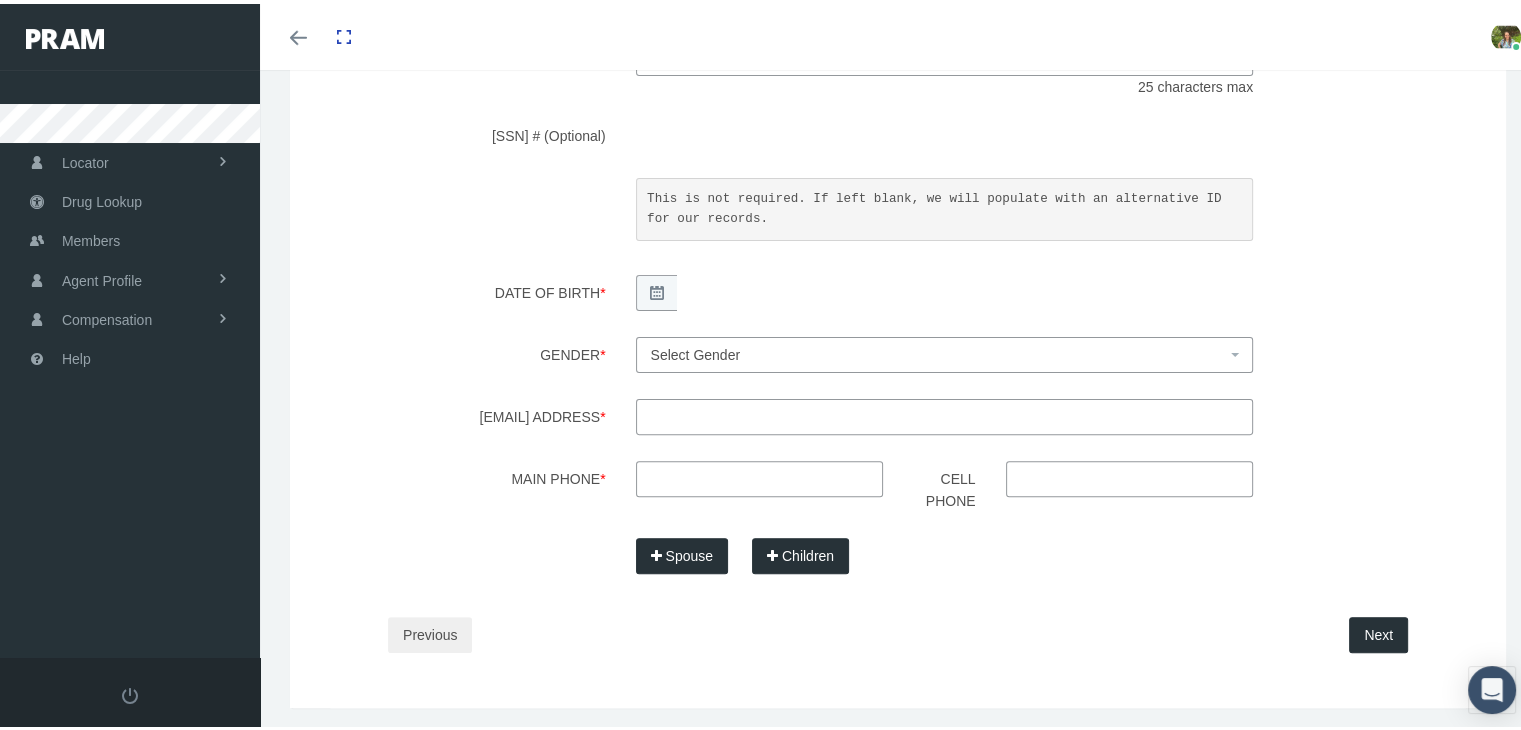scroll, scrollTop: 0, scrollLeft: 0, axis: both 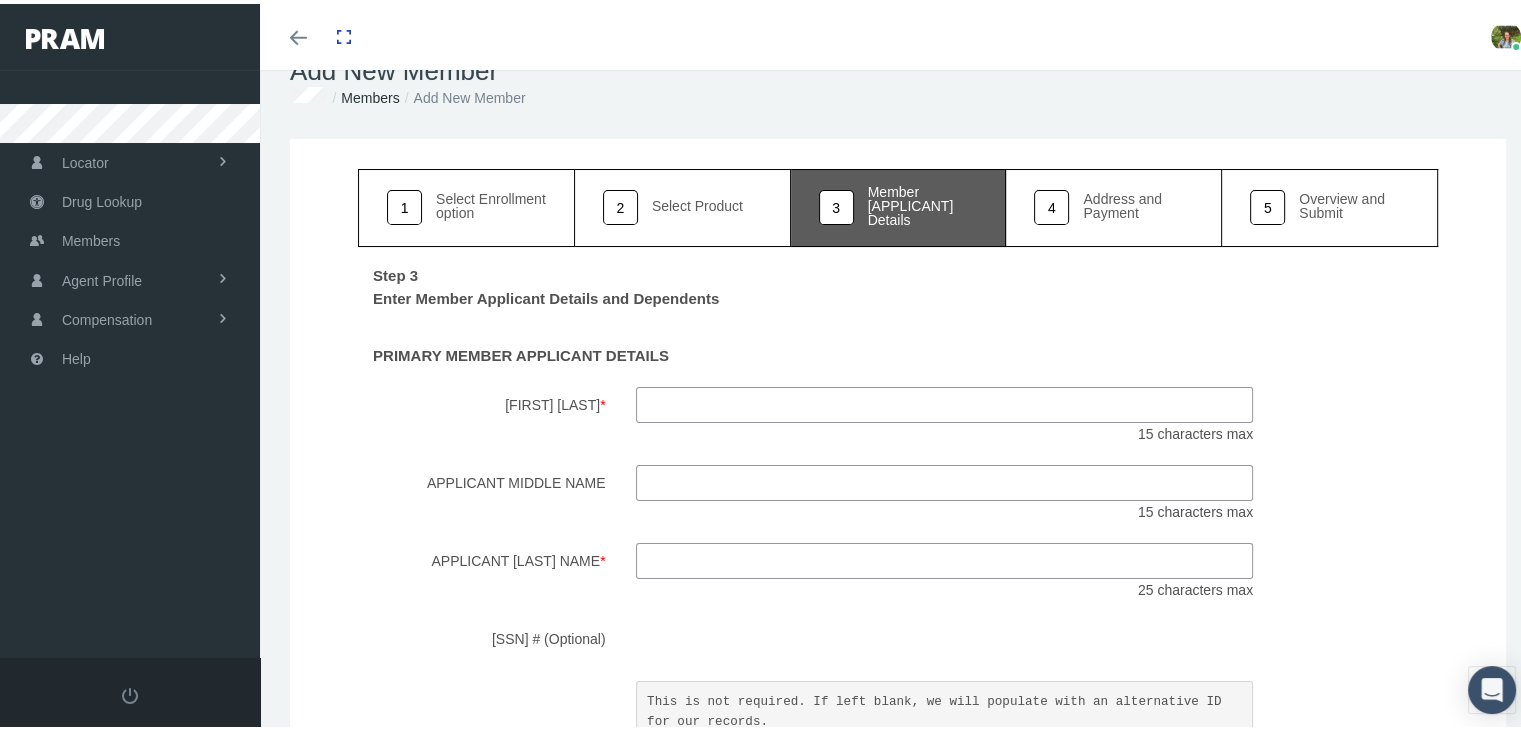 click on "Overview and Submit" at bounding box center [1354, 202] 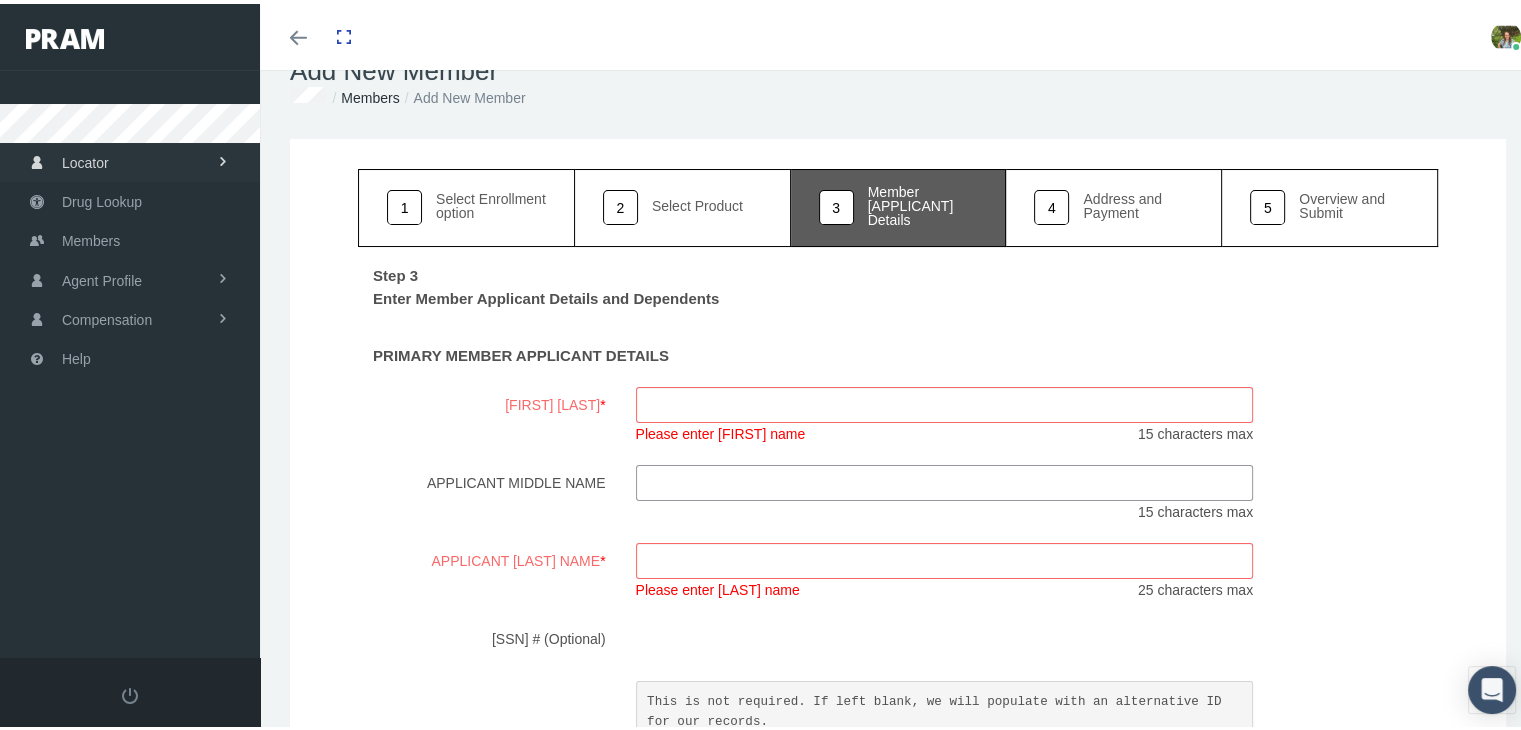 click on "Locator" at bounding box center (85, 159) 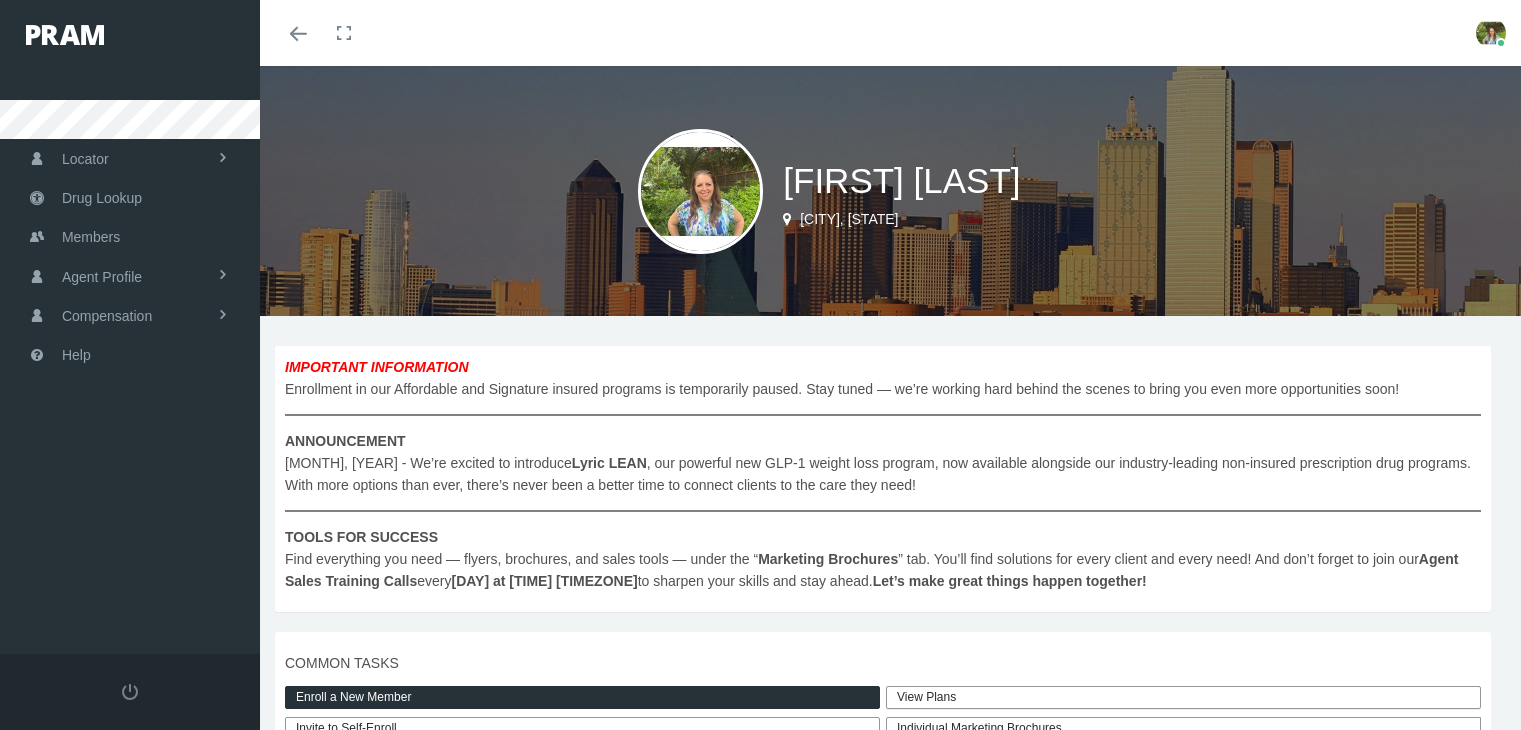 scroll, scrollTop: 0, scrollLeft: 0, axis: both 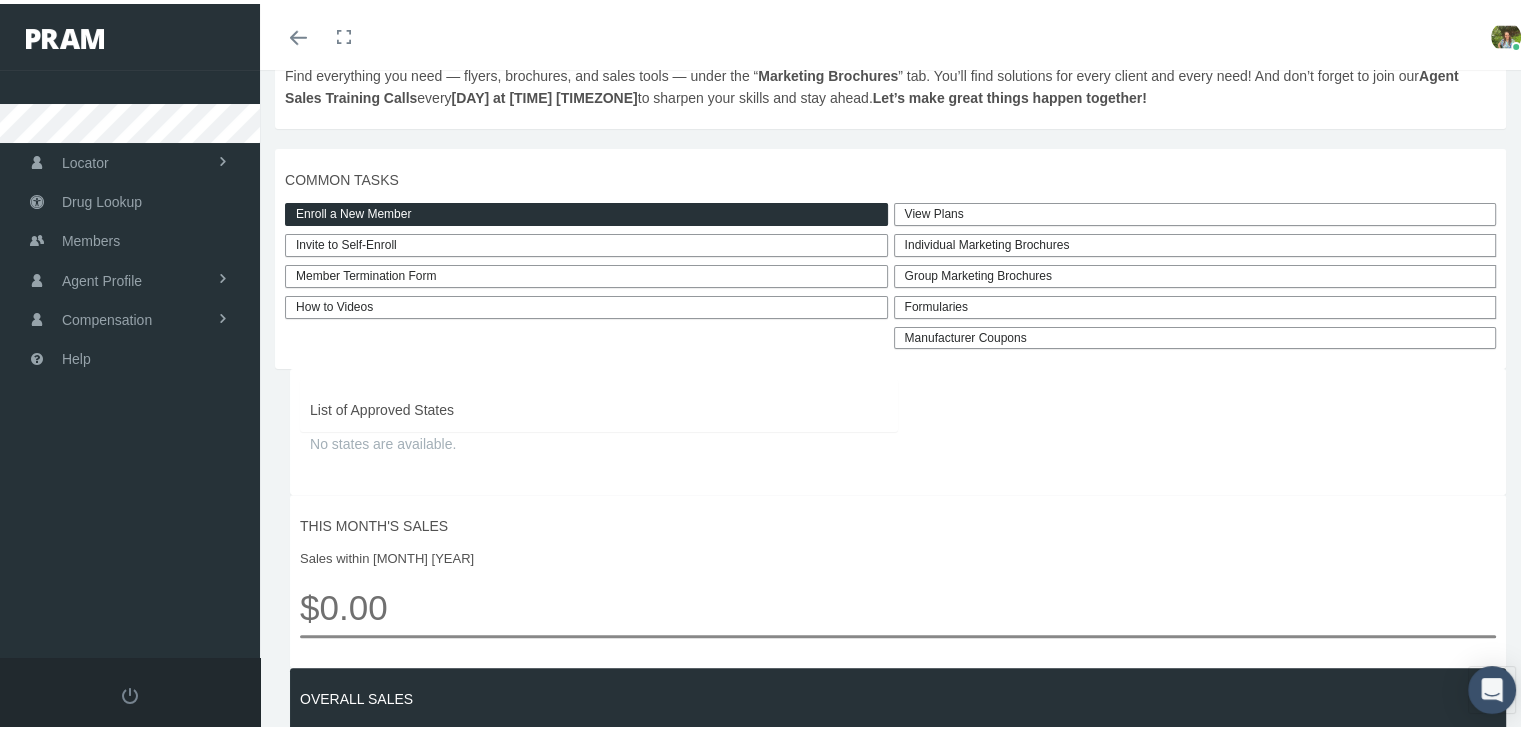 click on "View Plans" at bounding box center (1195, 210) 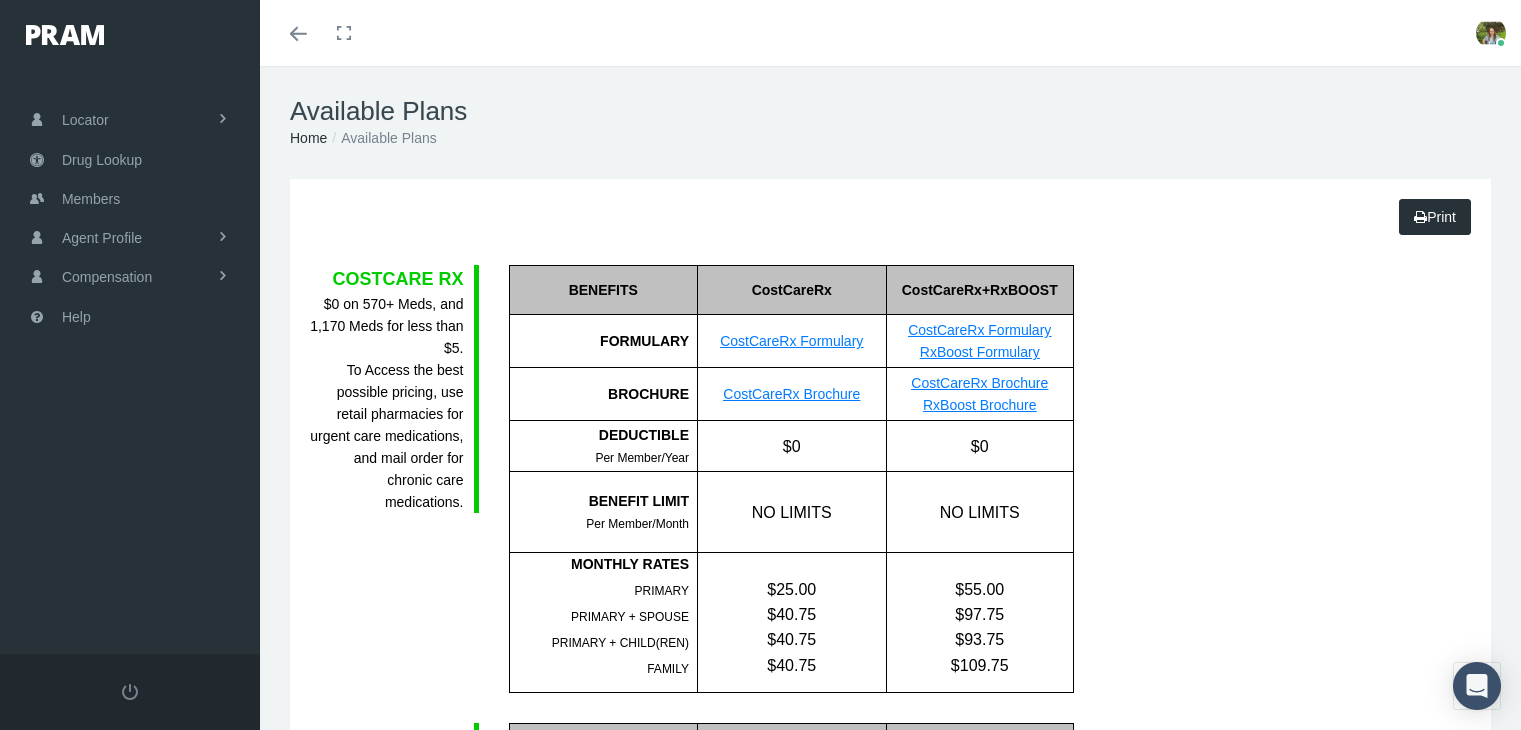 scroll, scrollTop: 0, scrollLeft: 0, axis: both 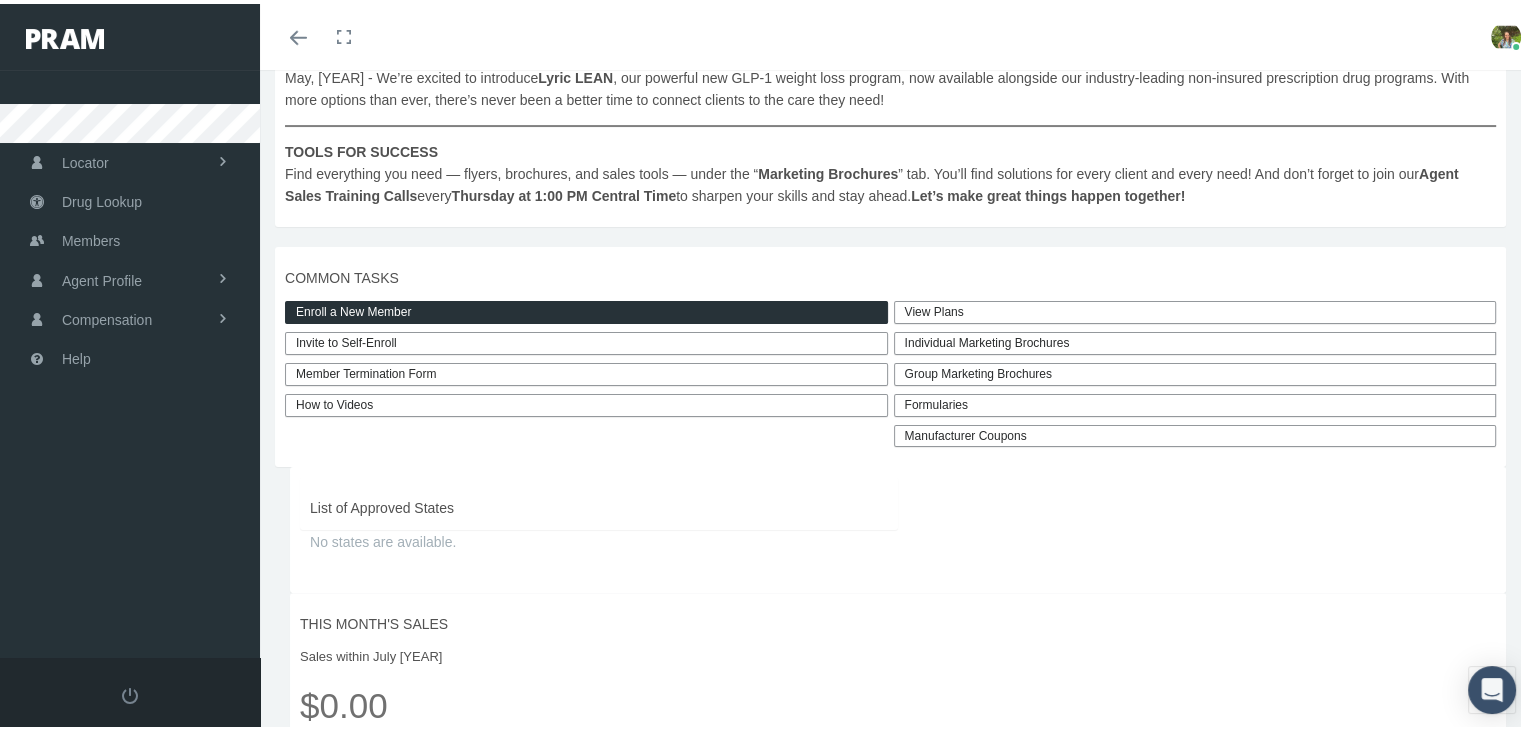 click on "Enroll a New Member" at bounding box center (586, 308) 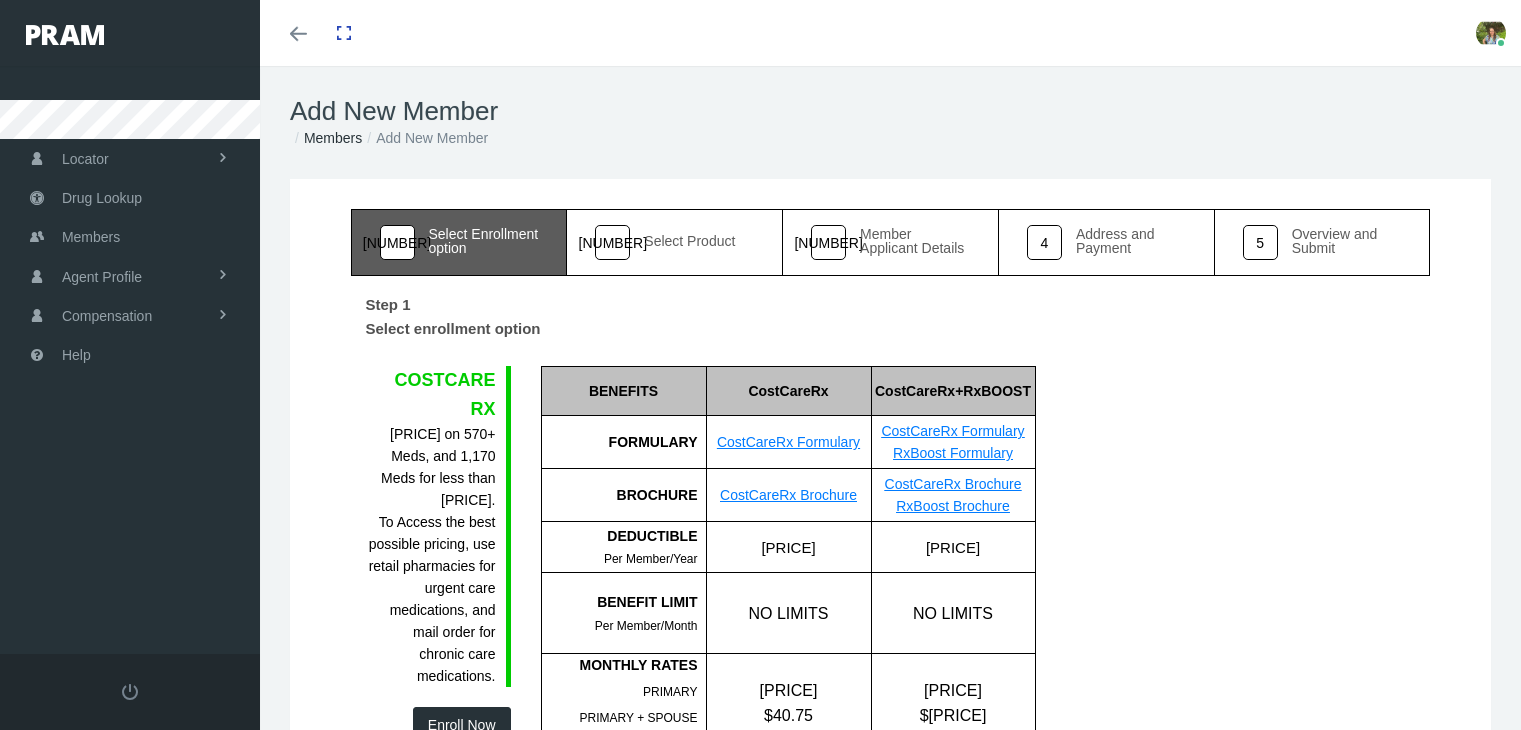 scroll, scrollTop: 0, scrollLeft: 0, axis: both 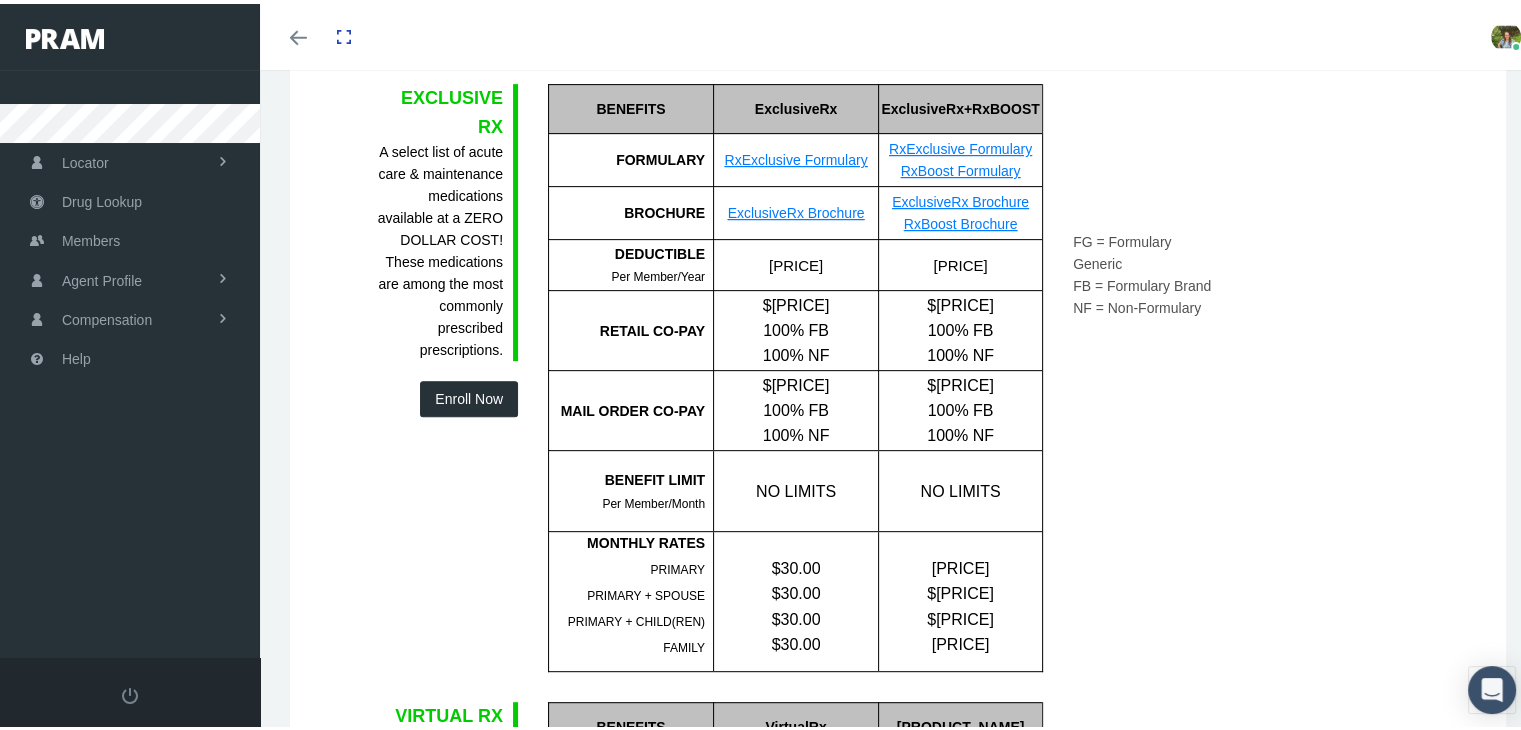 click on "Enroll Now" at bounding box center (469, 395) 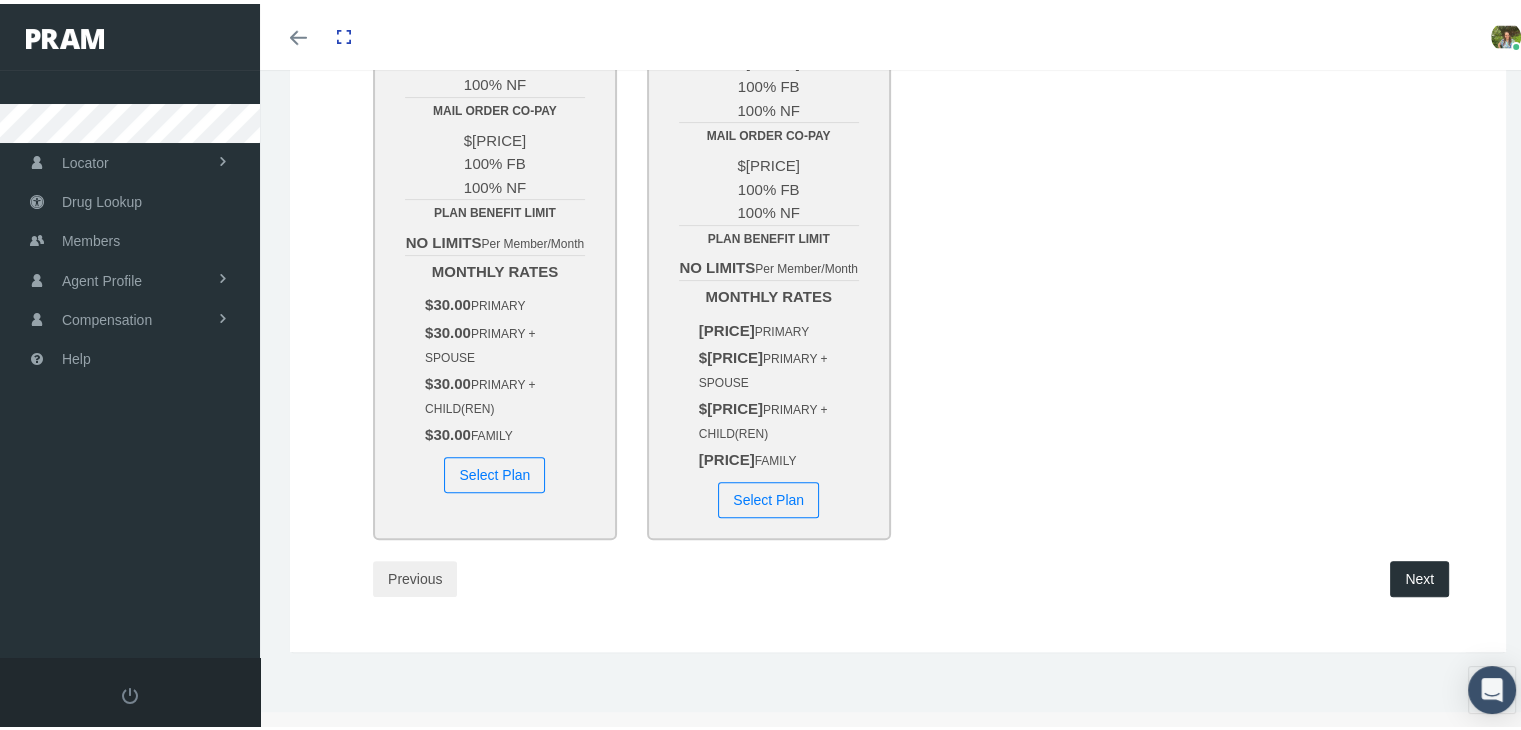 scroll, scrollTop: 0, scrollLeft: 0, axis: both 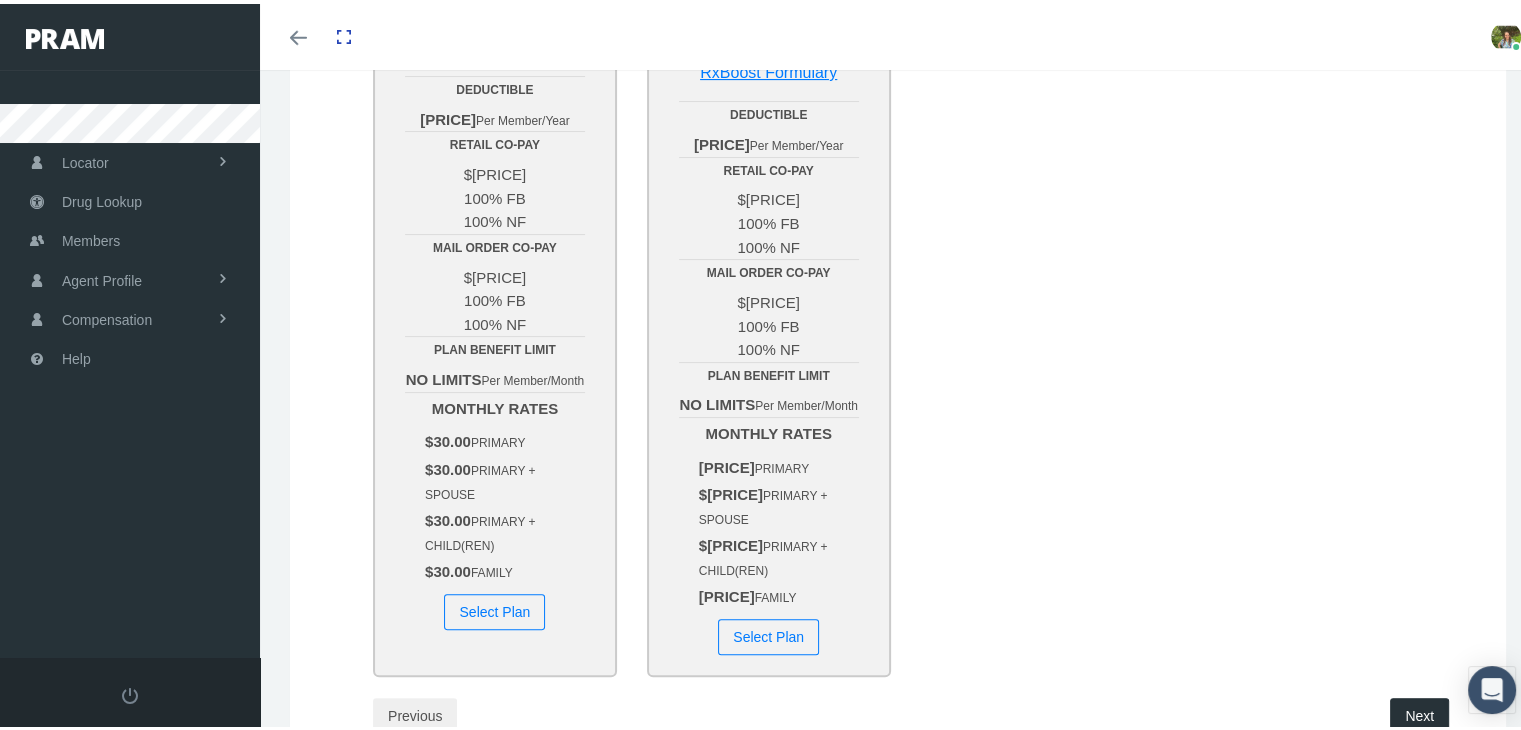 click on "Select Plan" at bounding box center [494, 608] 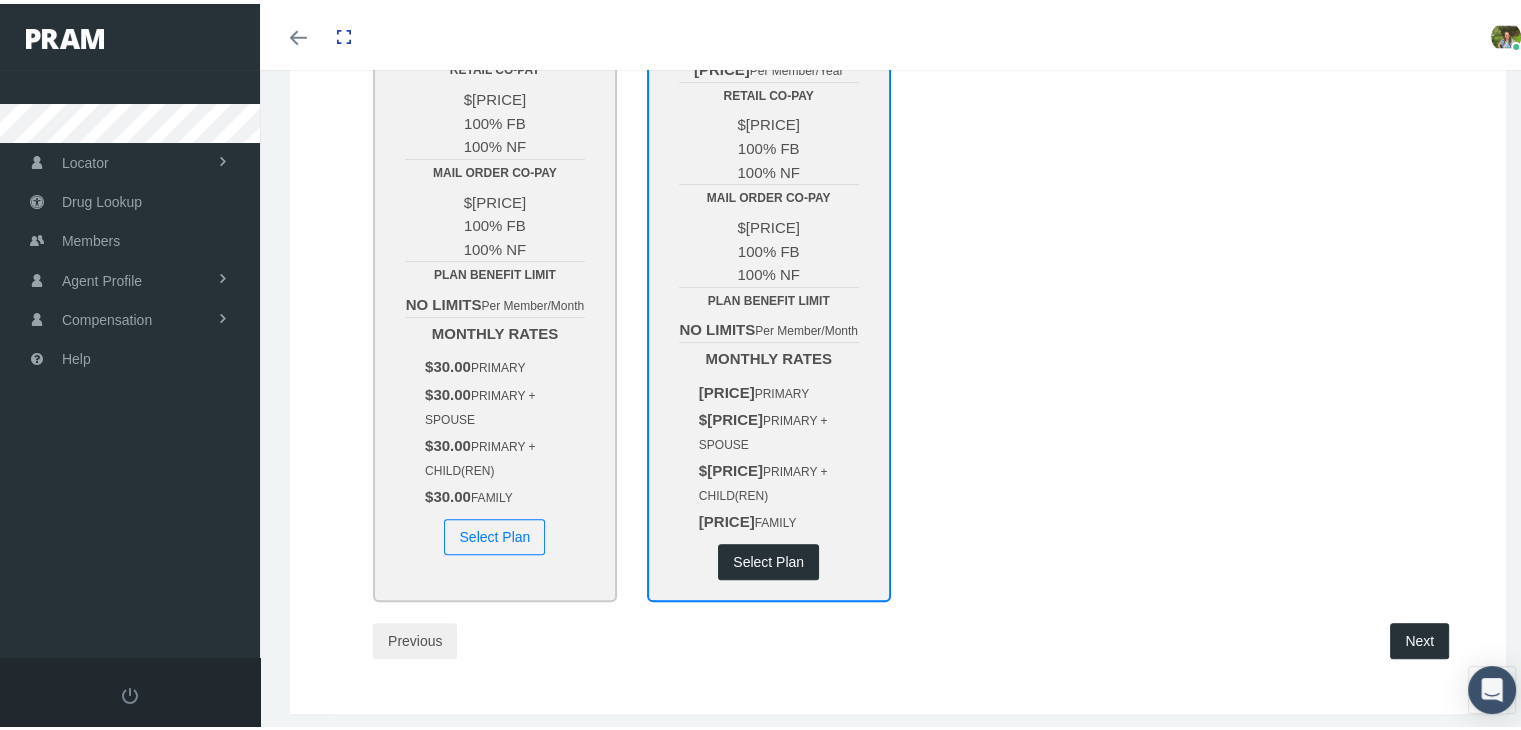 scroll, scrollTop: 484, scrollLeft: 0, axis: vertical 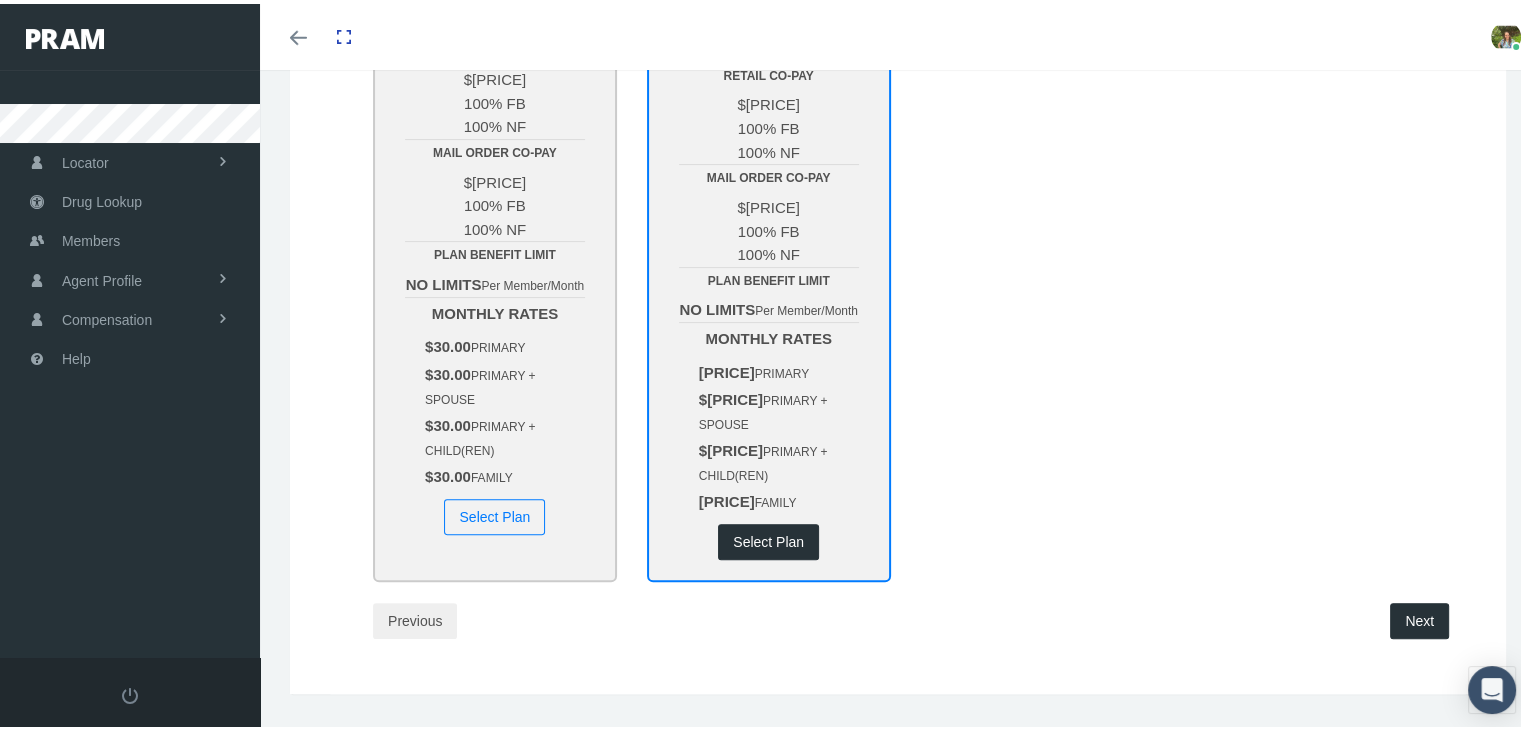 click on "Next" at bounding box center (1419, 617) 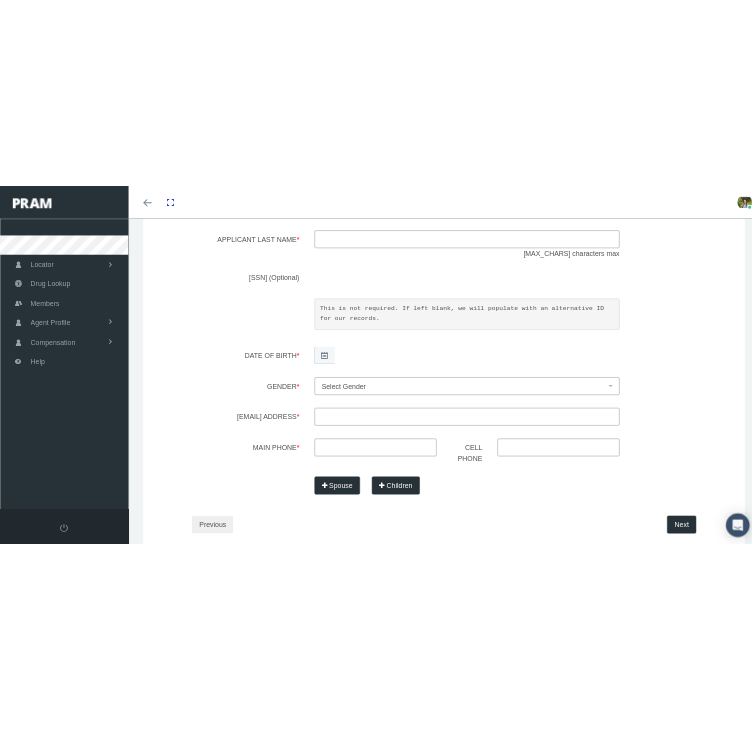 scroll, scrollTop: 0, scrollLeft: 0, axis: both 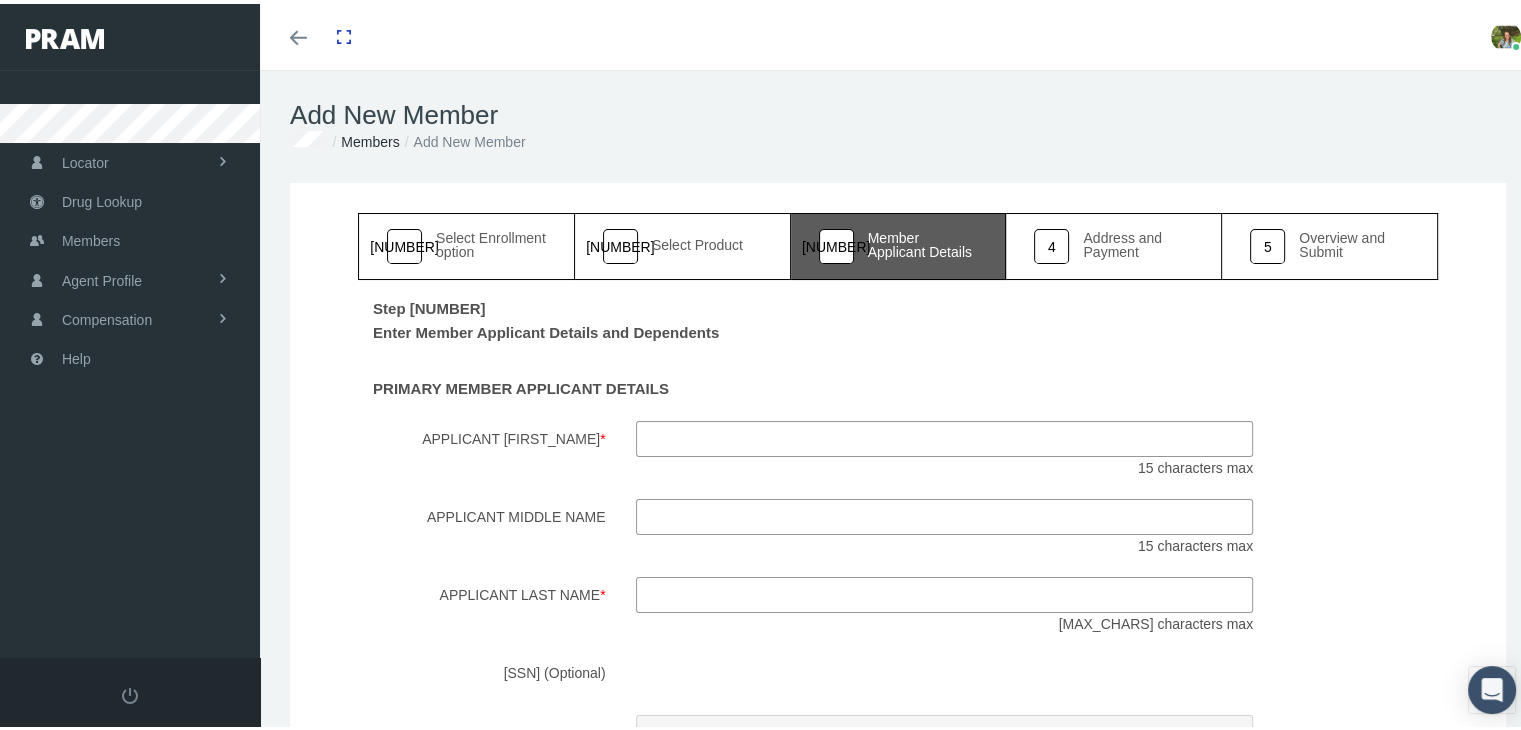 click on "Applicant [FIRST_NAME]" at bounding box center [945, 435] 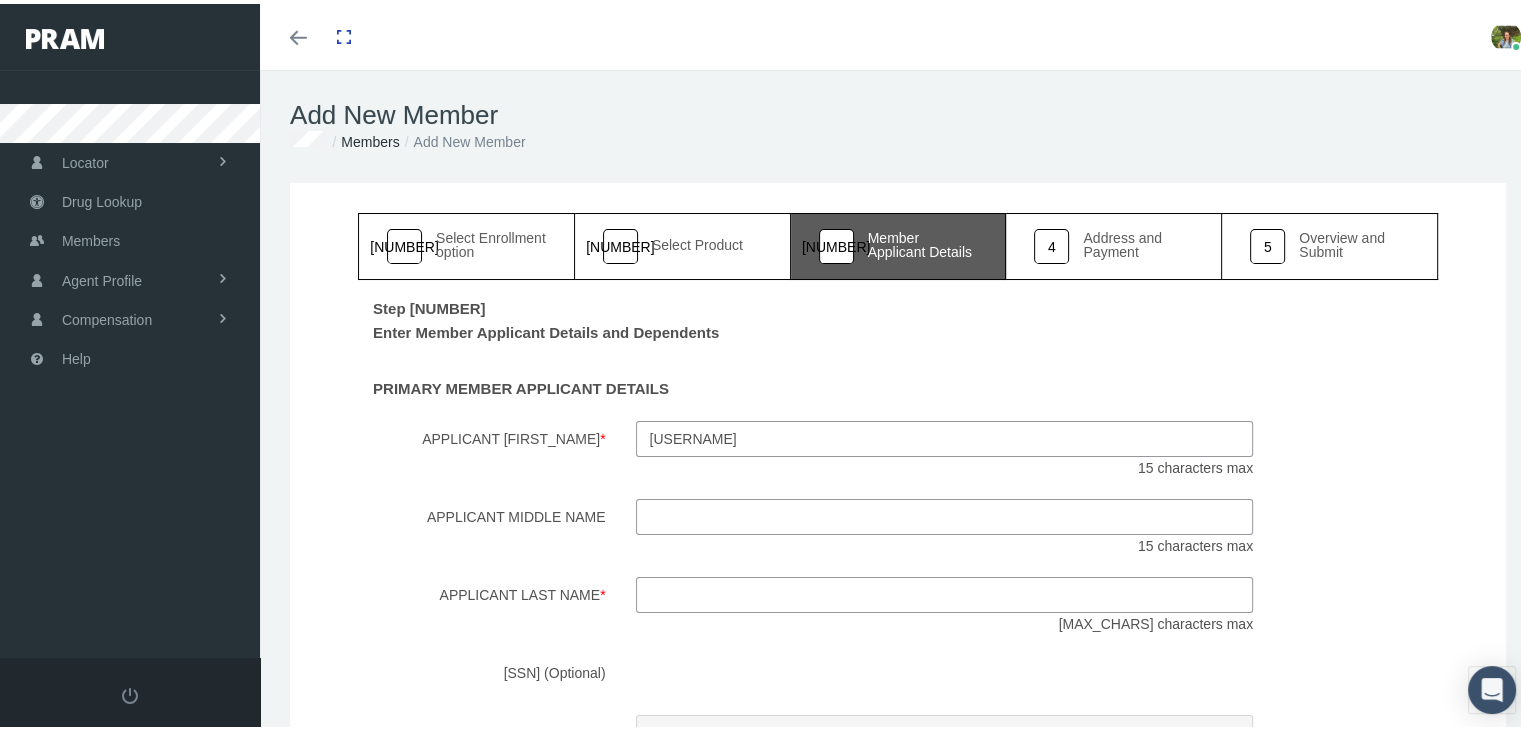 type on "[USERNAME]" 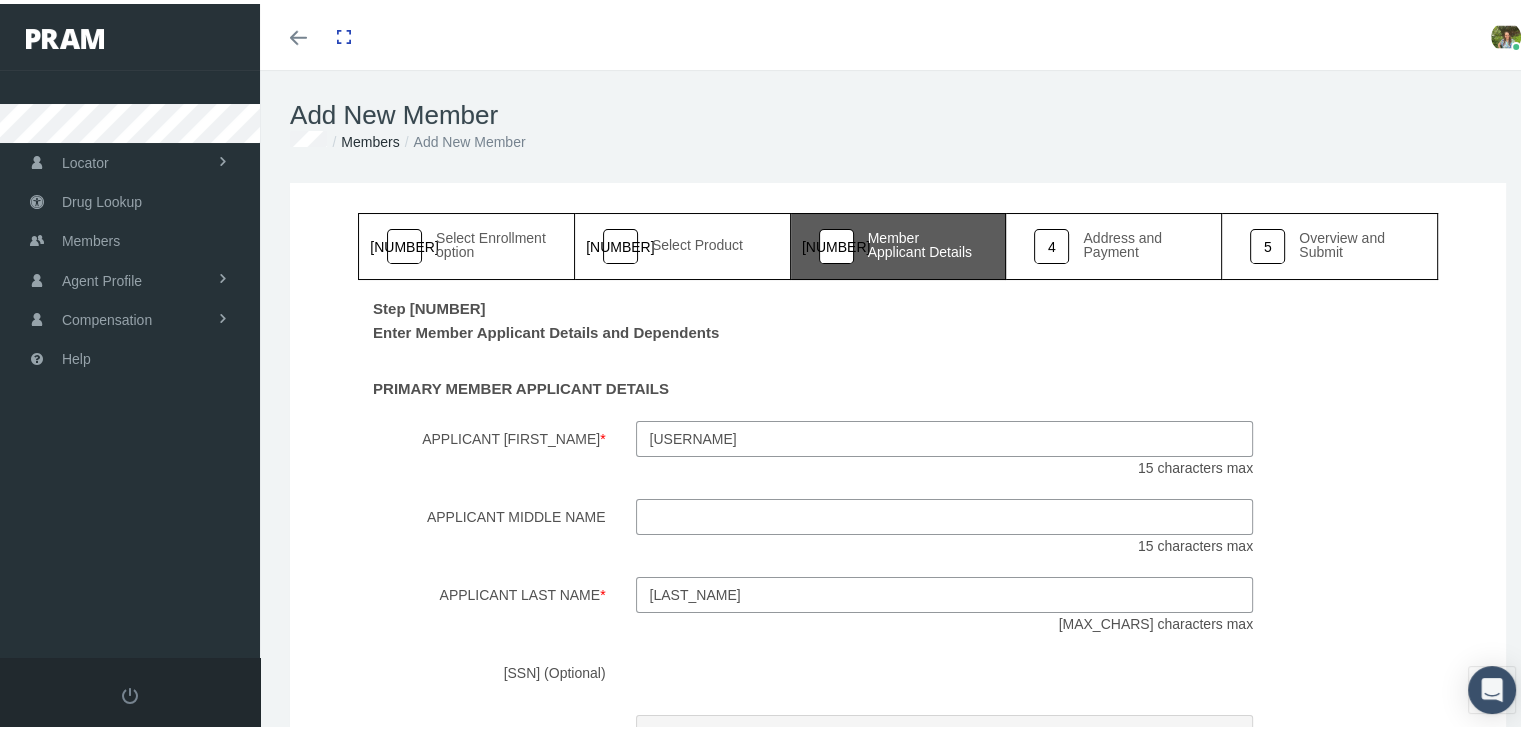 type on "[LAST_NAME]" 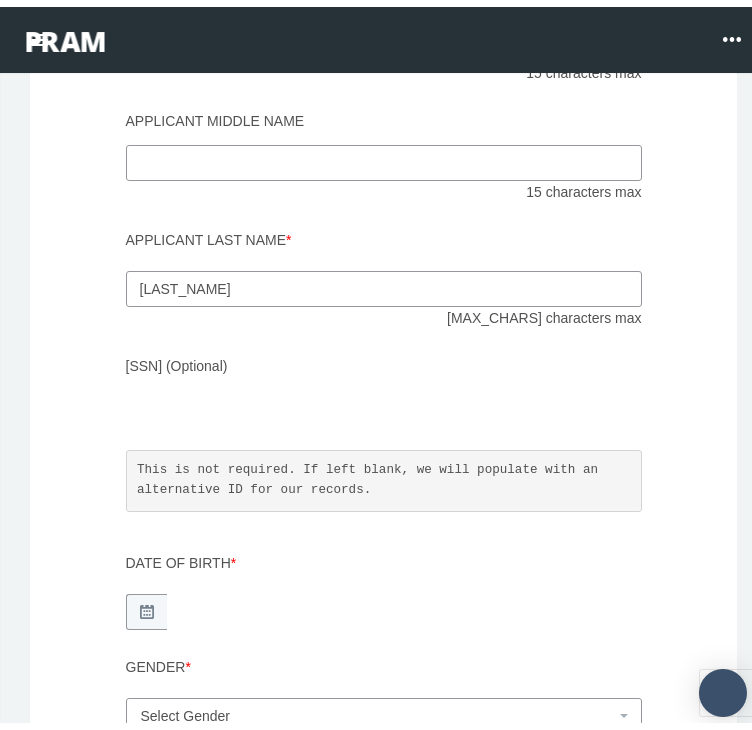 scroll, scrollTop: 572, scrollLeft: 0, axis: vertical 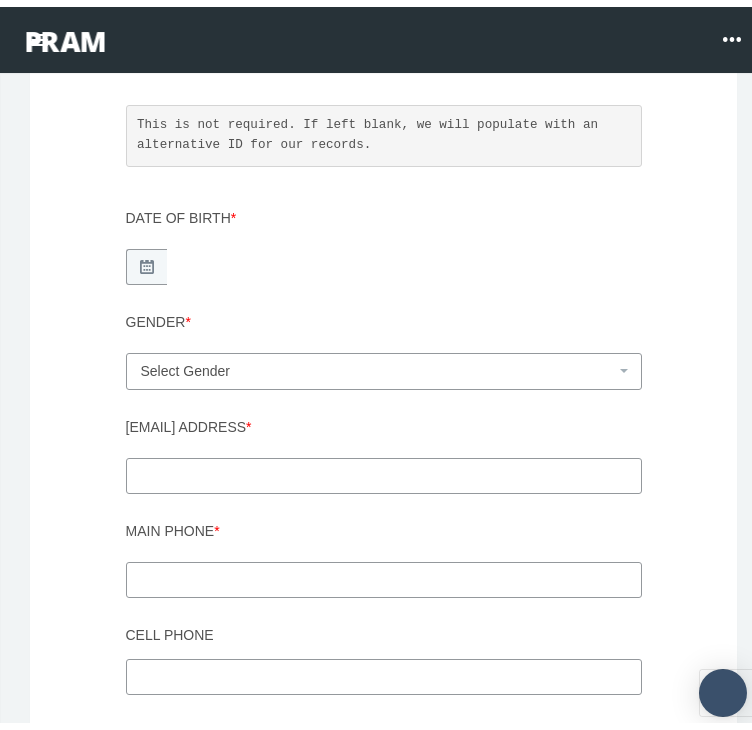 click at bounding box center [147, 260] 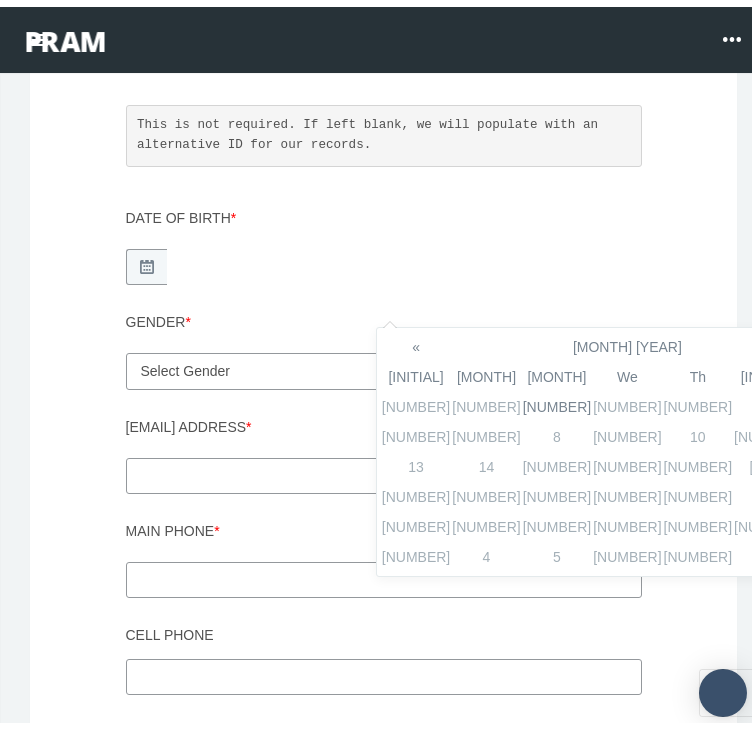 click on "[MONTH] [YEAR]" at bounding box center [627, 340] 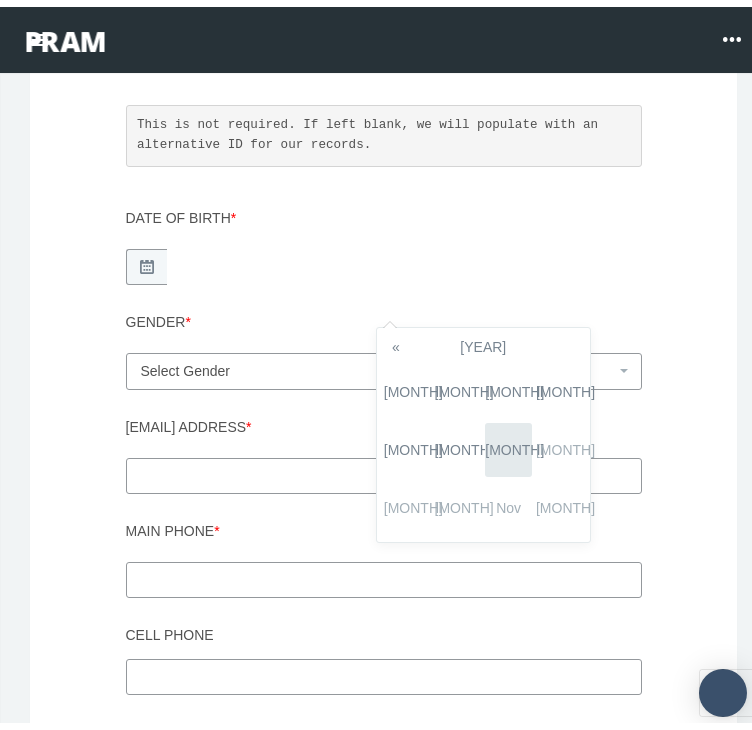 click on "[YEAR]" at bounding box center (483, 340) 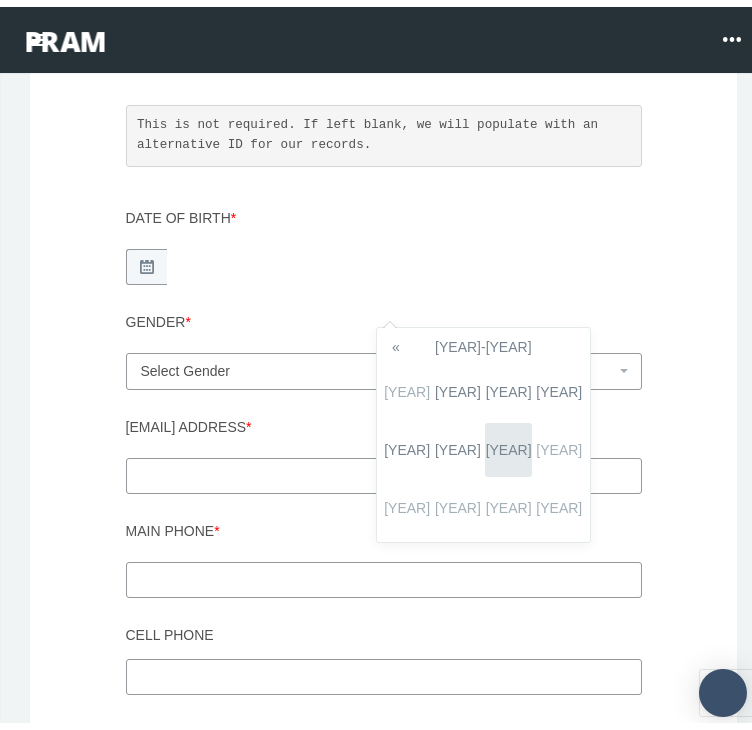 click on "«" at bounding box center [396, 340] 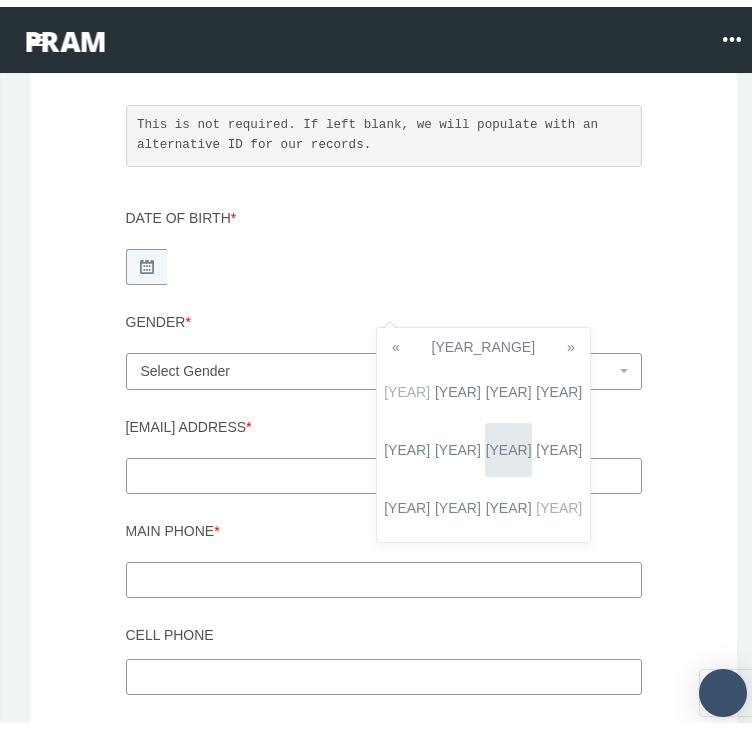 click on "«" at bounding box center (396, 340) 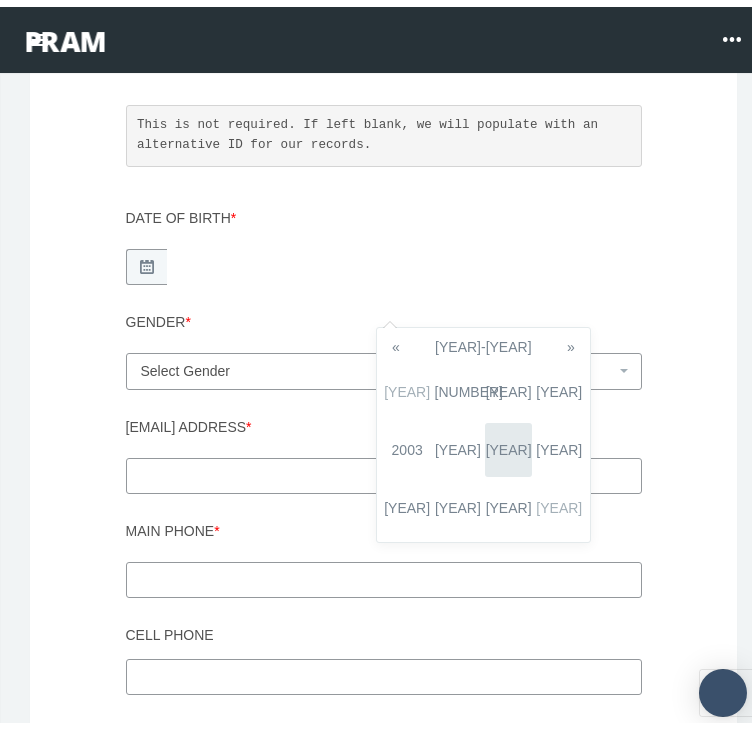 click on "«" at bounding box center (396, 340) 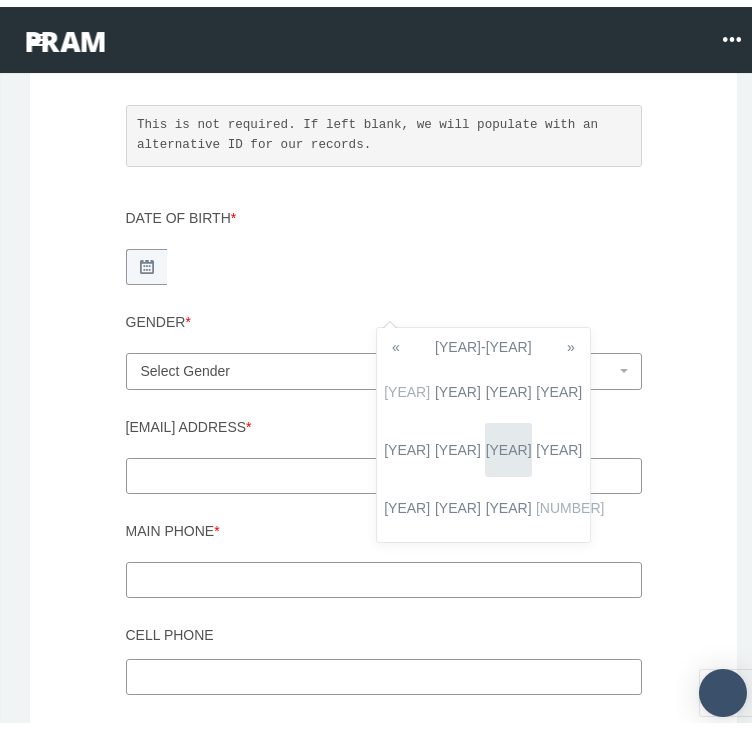 click on "»" at bounding box center (571, 340) 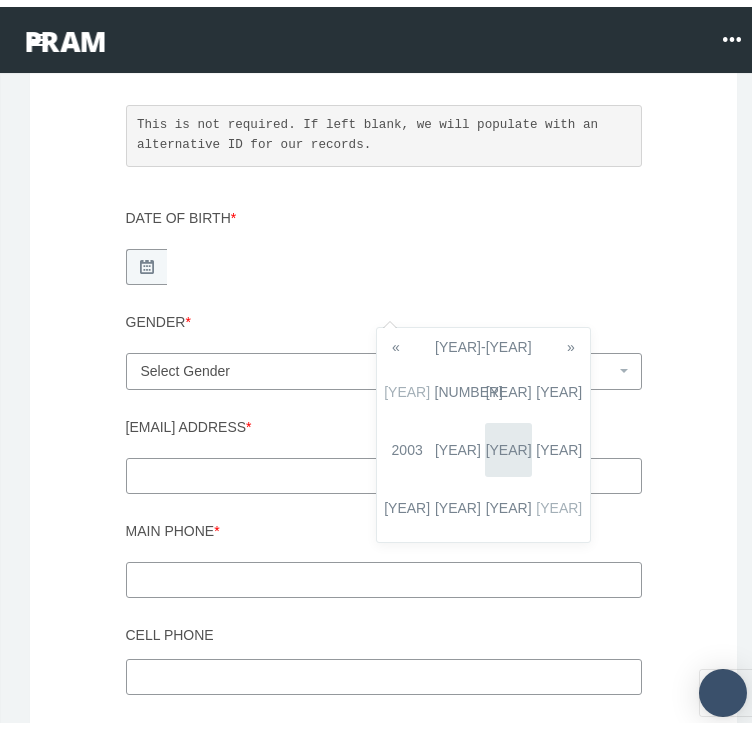 click on "[NUMBER]" at bounding box center (458, 385) 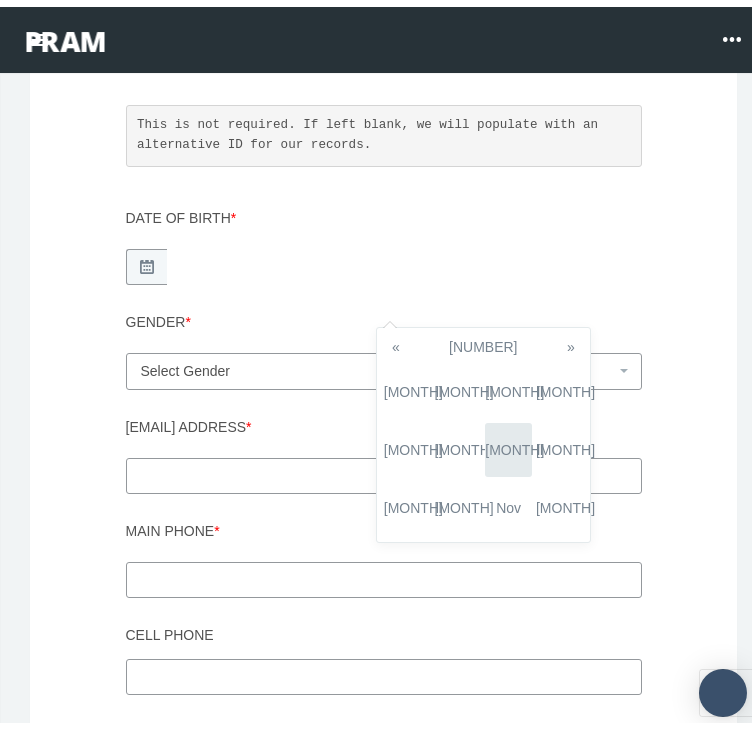 click on "[MONTH]" at bounding box center (559, 501) 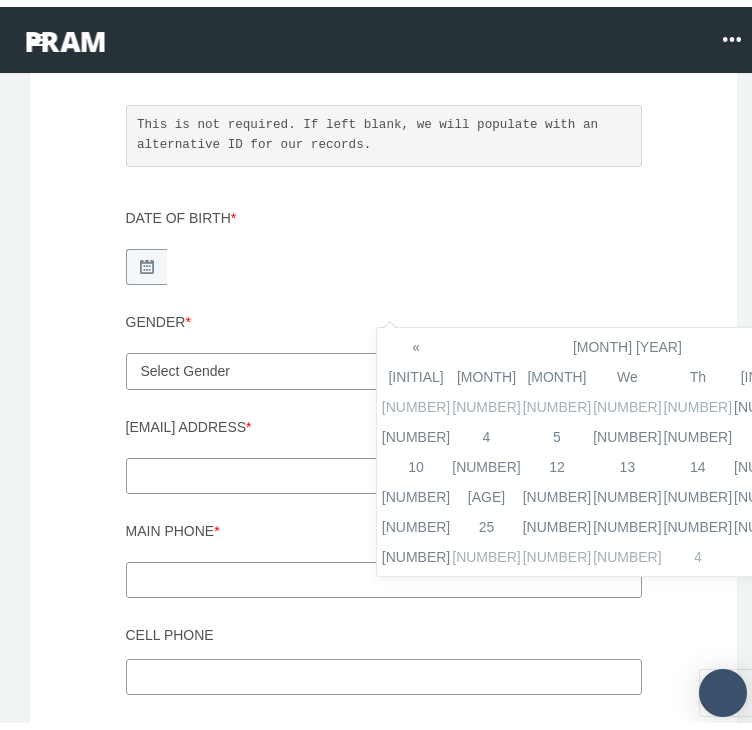 click on "12" at bounding box center (557, 400) 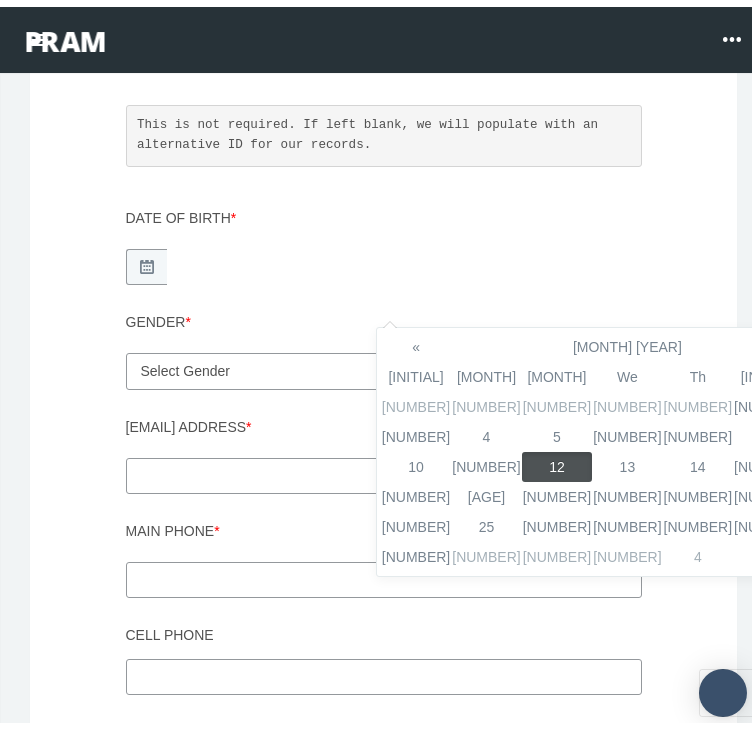 click on "Select Enrollment option [NUMBER] Select Product [NUMBER] [NUMBER] [NUMBER] Step [NUMBER]" at bounding box center (384, 106) 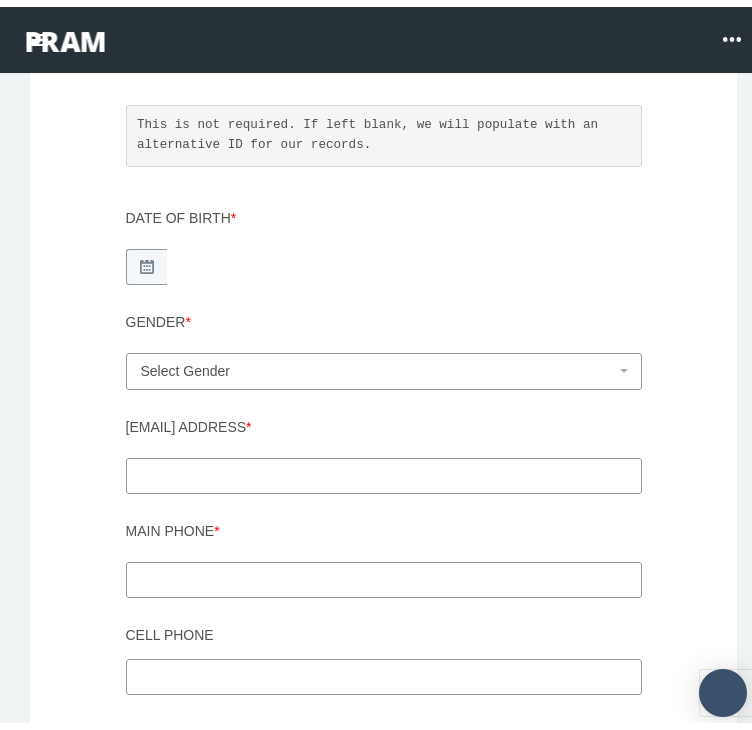 click on "Select Gender" at bounding box center (378, 364) 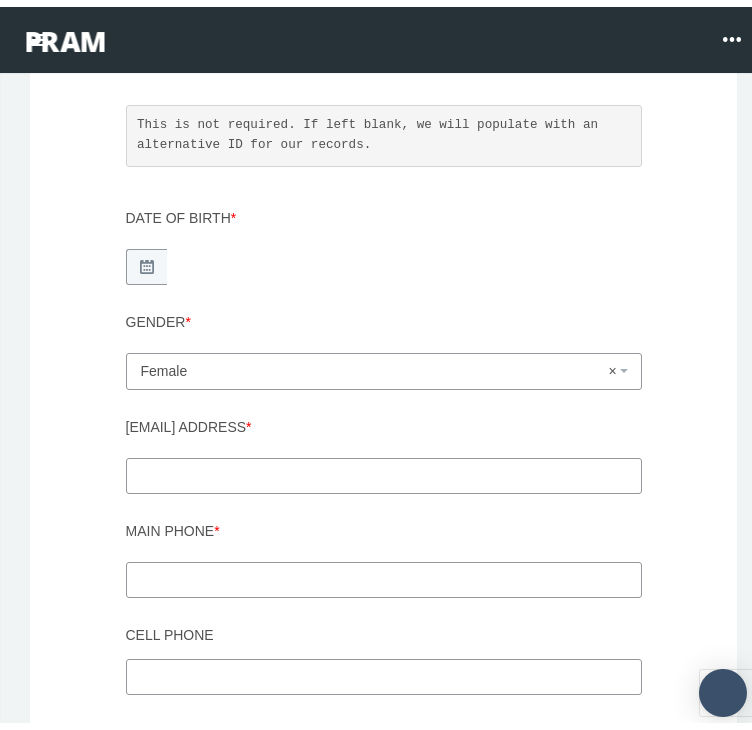 click on "E-mail Address
*" at bounding box center [384, 469] 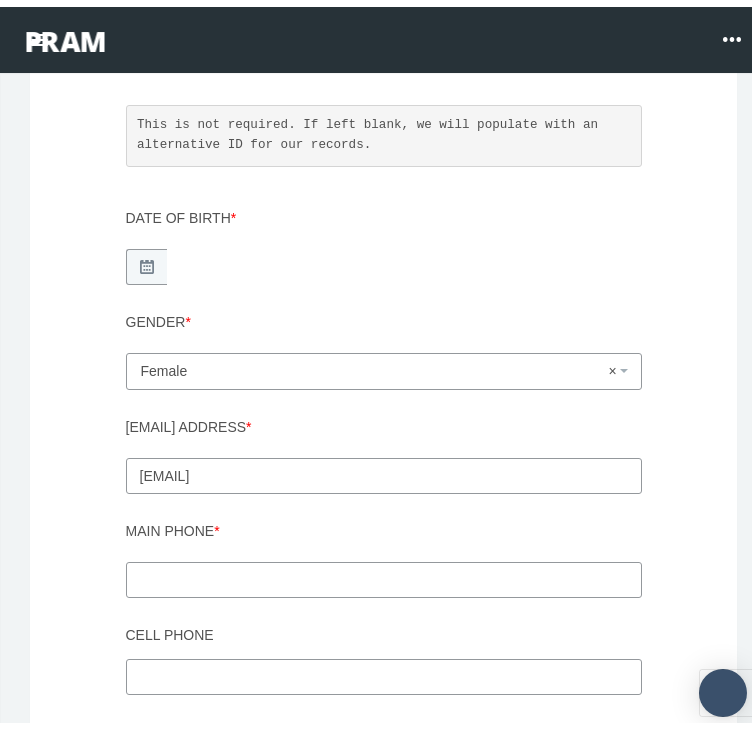 type on "[EMAIL]" 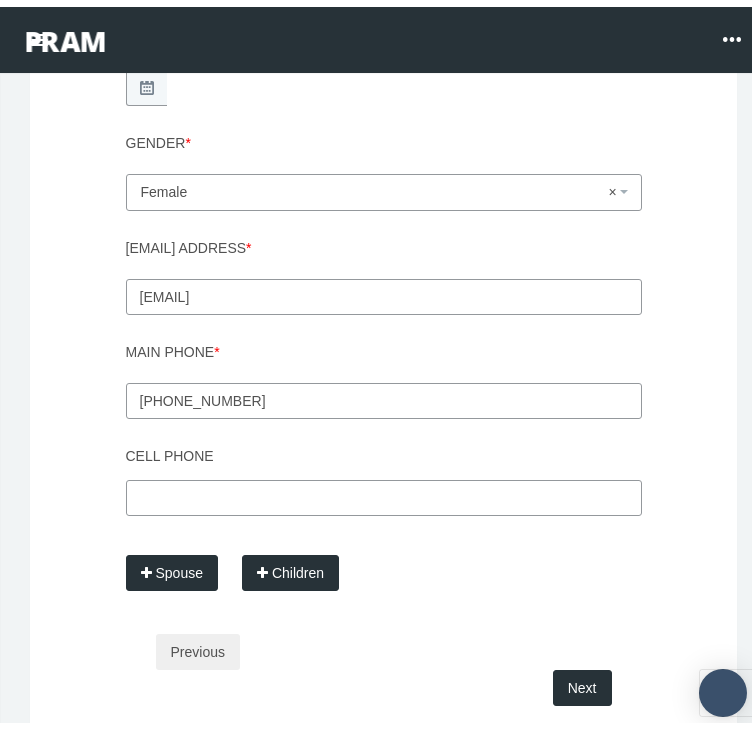 scroll, scrollTop: 1076, scrollLeft: 0, axis: vertical 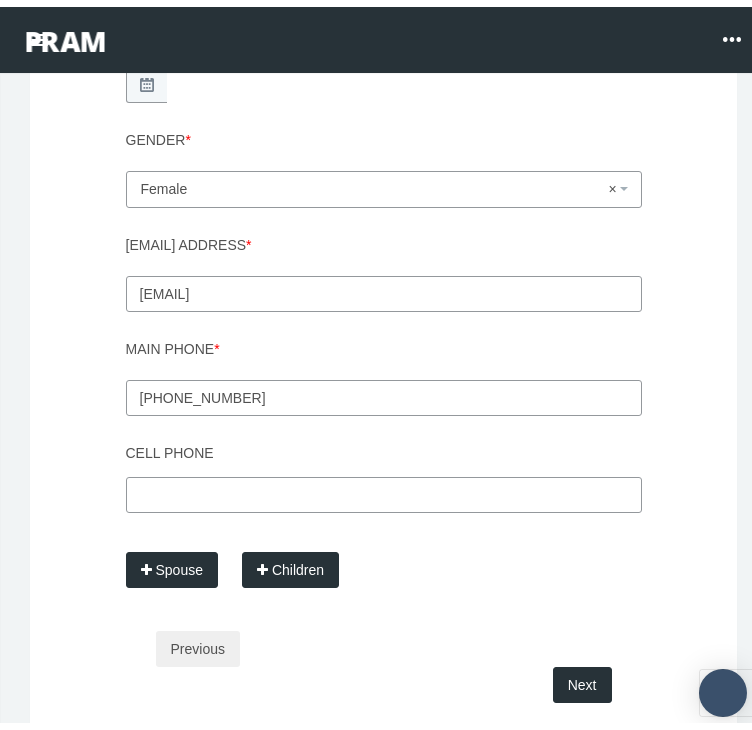 type on "[PHONE_NUMBER]" 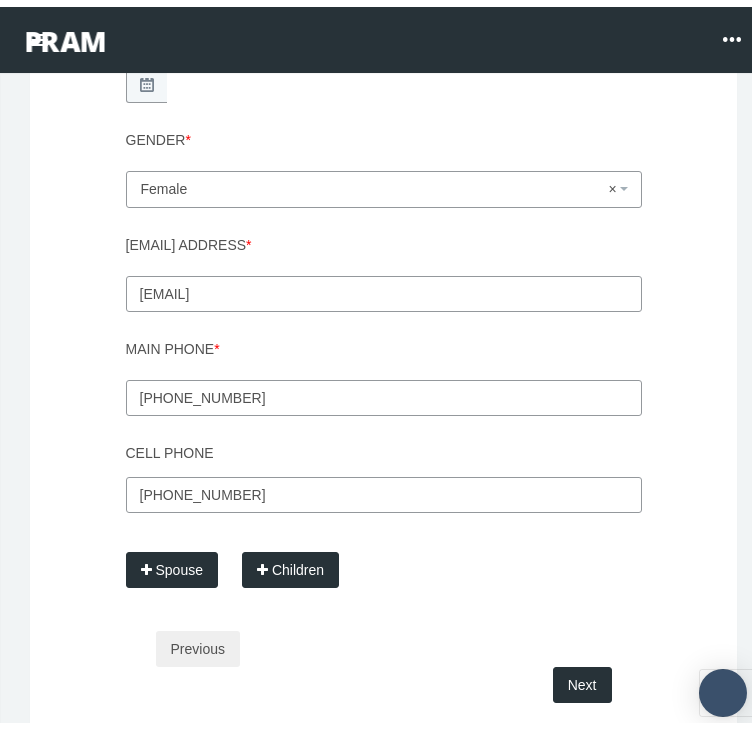 type on "[PHONE_NUMBER]" 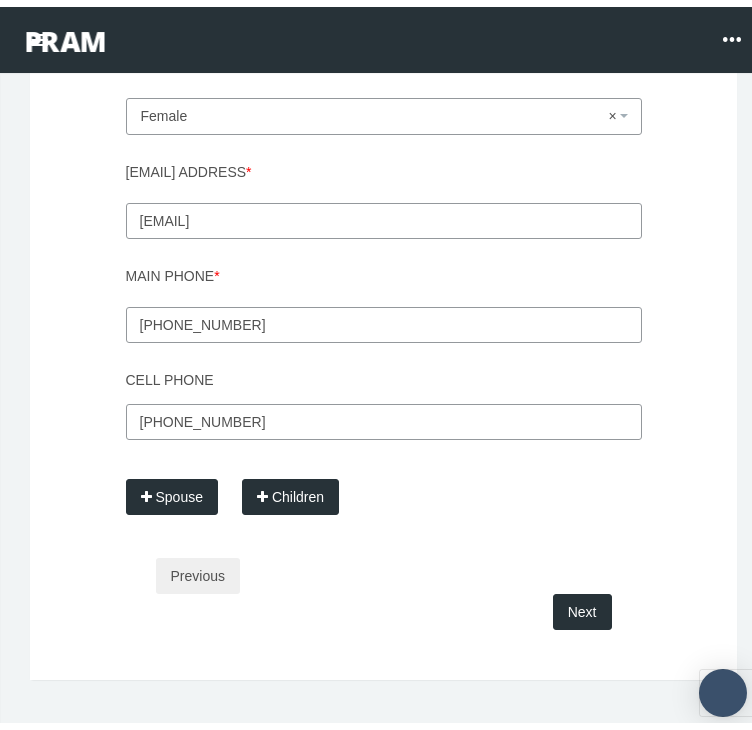 scroll, scrollTop: 1214, scrollLeft: 0, axis: vertical 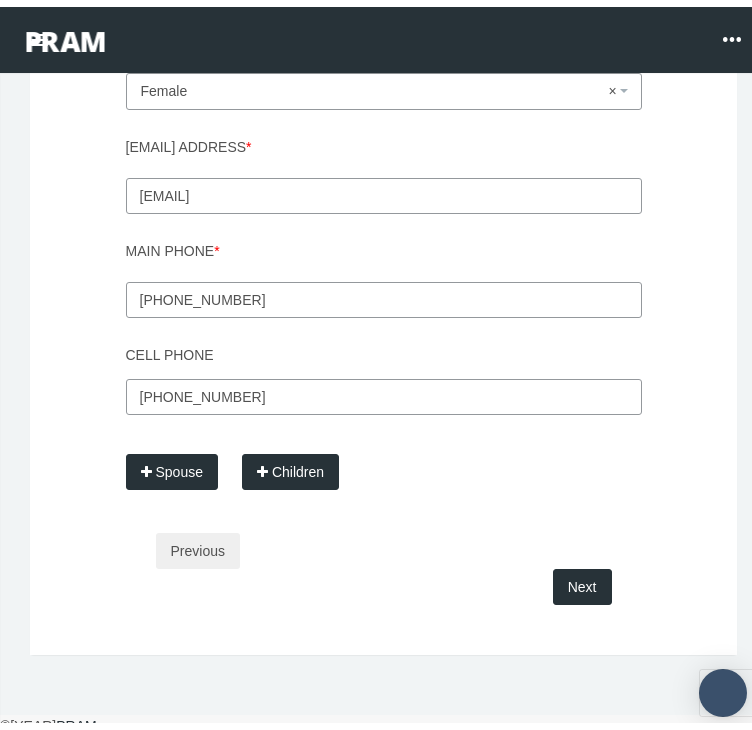 click on "Next" at bounding box center (582, 580) 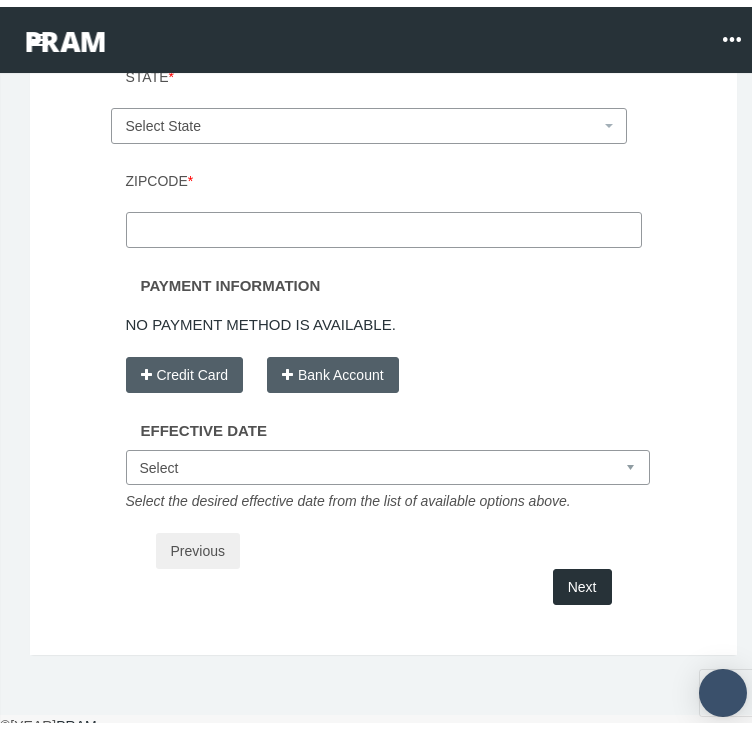 scroll, scrollTop: 0, scrollLeft: 0, axis: both 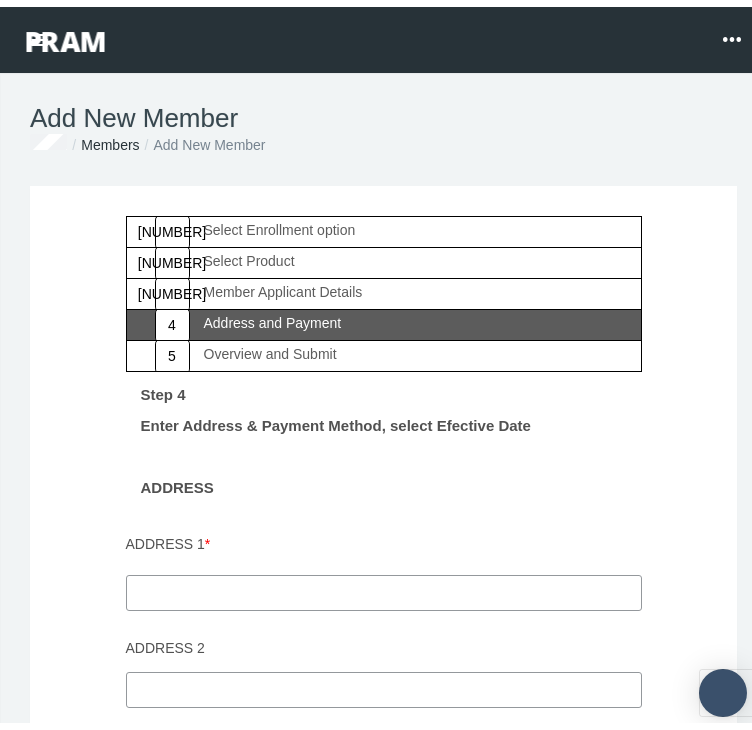 click on "ADDRESS 1
*" at bounding box center [384, 586] 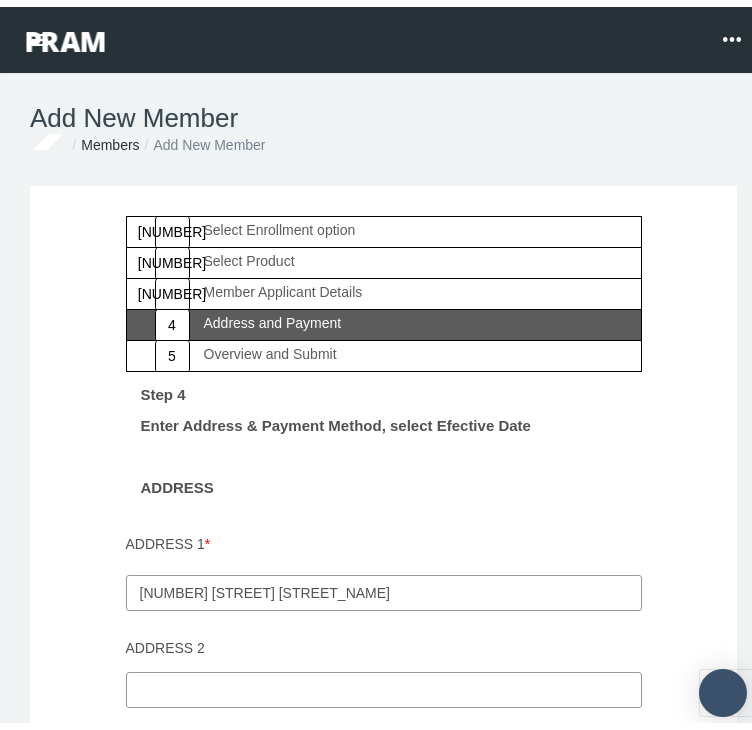 type on "[NUMBER] [STREET] [STREET_NAME]" 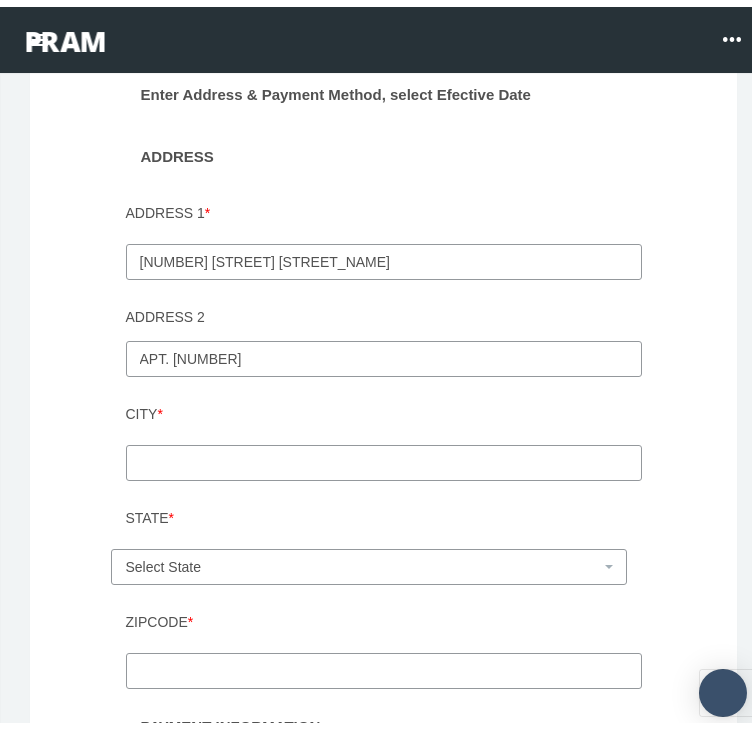 scroll, scrollTop: 335, scrollLeft: 0, axis: vertical 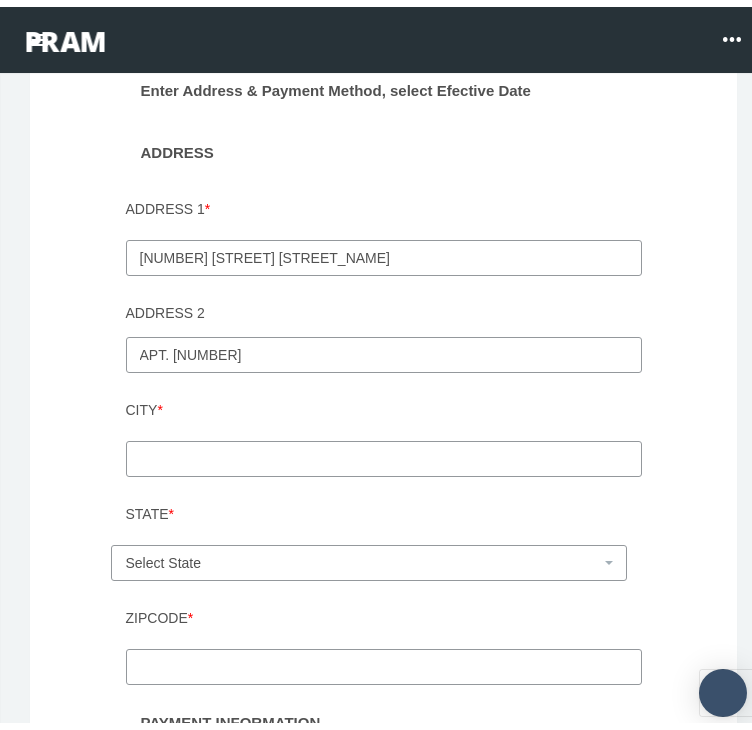 type on "Apt. [NUMBER]" 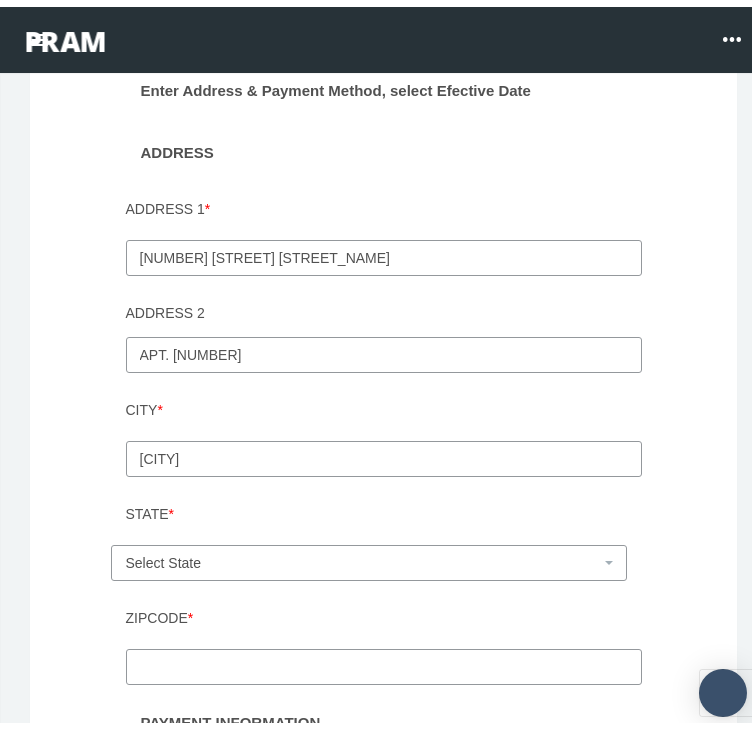 type on "[CITY]" 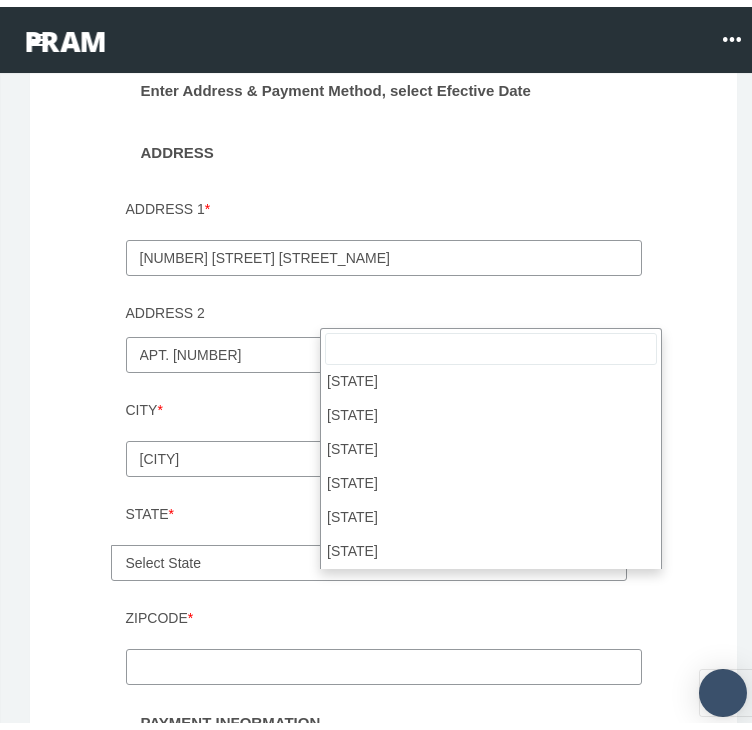 scroll, scrollTop: 396, scrollLeft: 0, axis: vertical 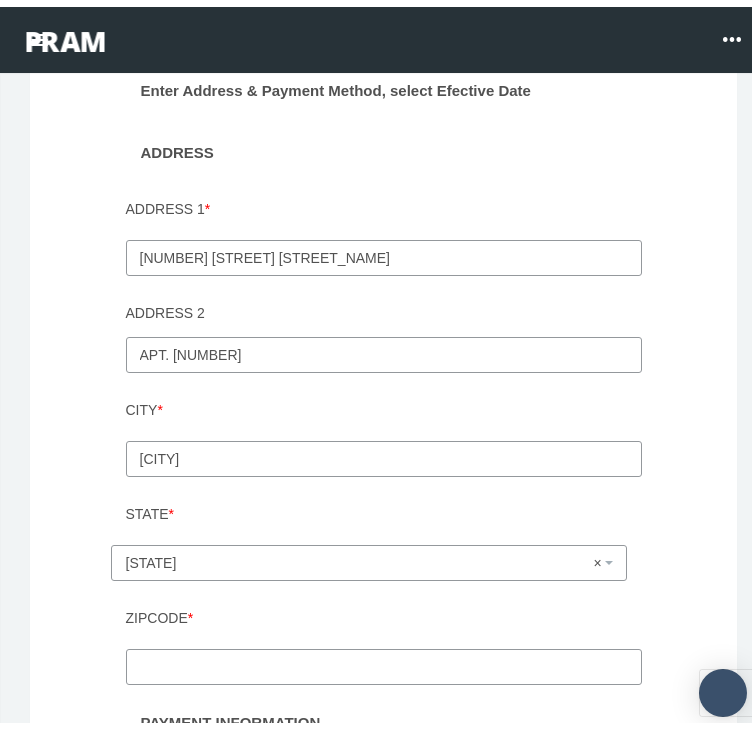 click on "Zipcode *" at bounding box center [384, 660] 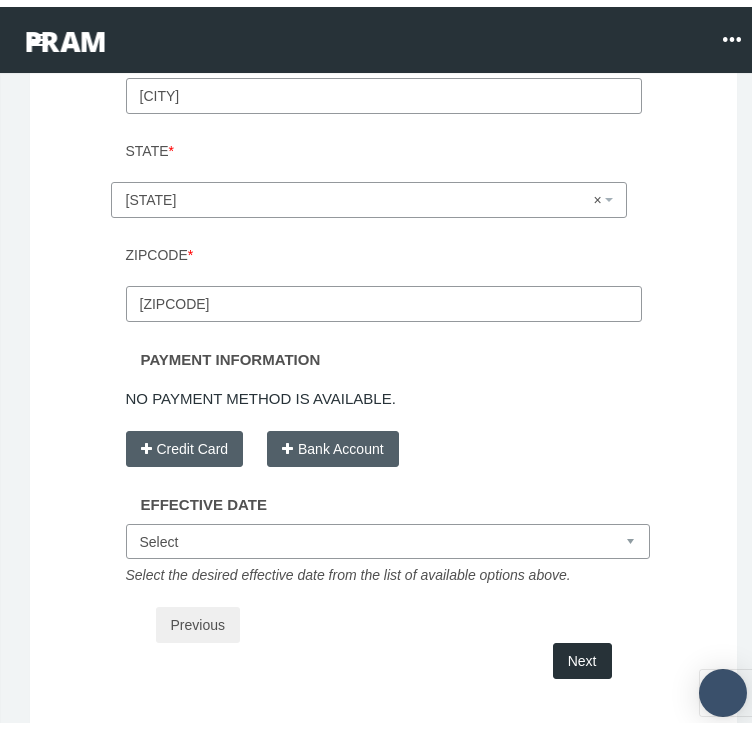 scroll, scrollTop: 736, scrollLeft: 0, axis: vertical 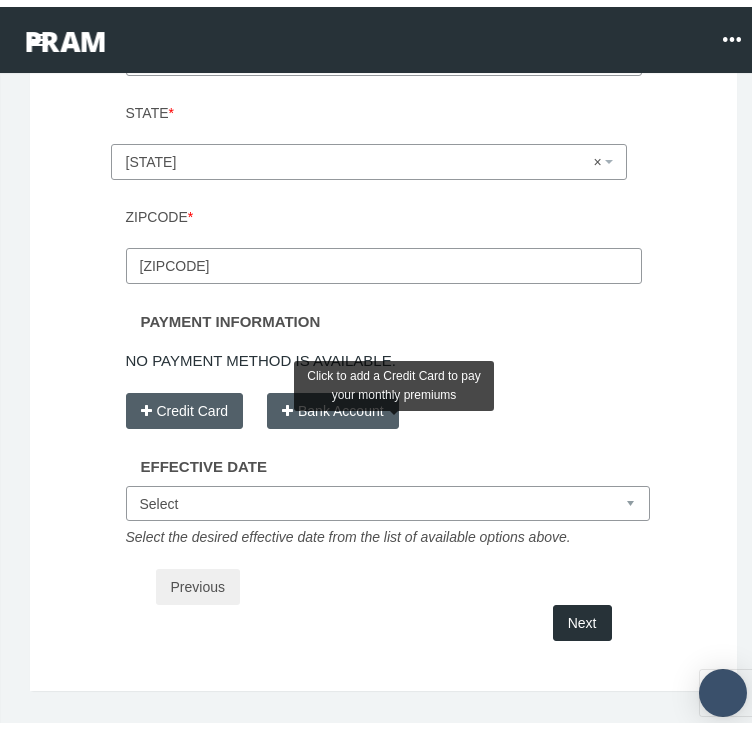 type on "[ZIPCODE]" 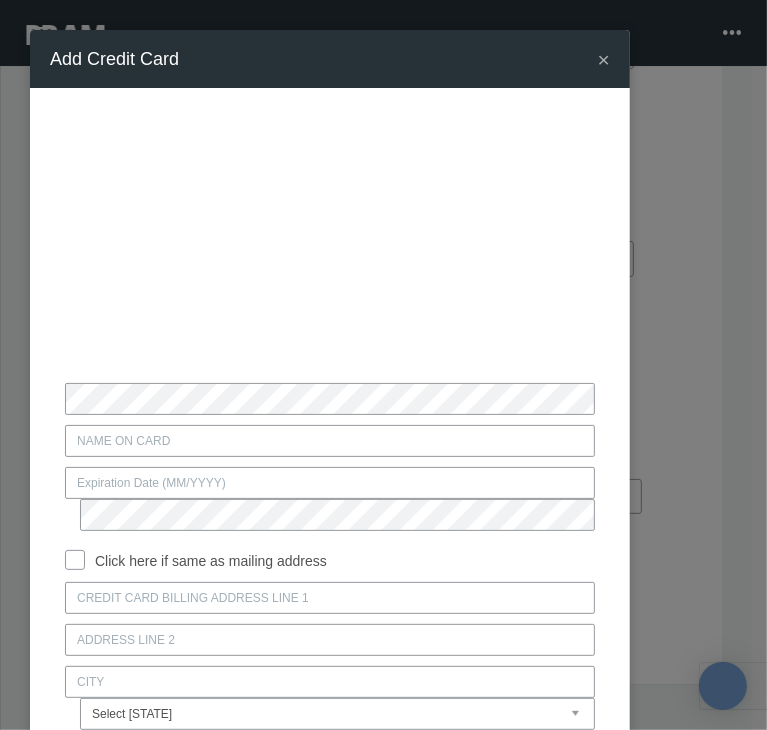 click on "×" at bounding box center [604, 59] 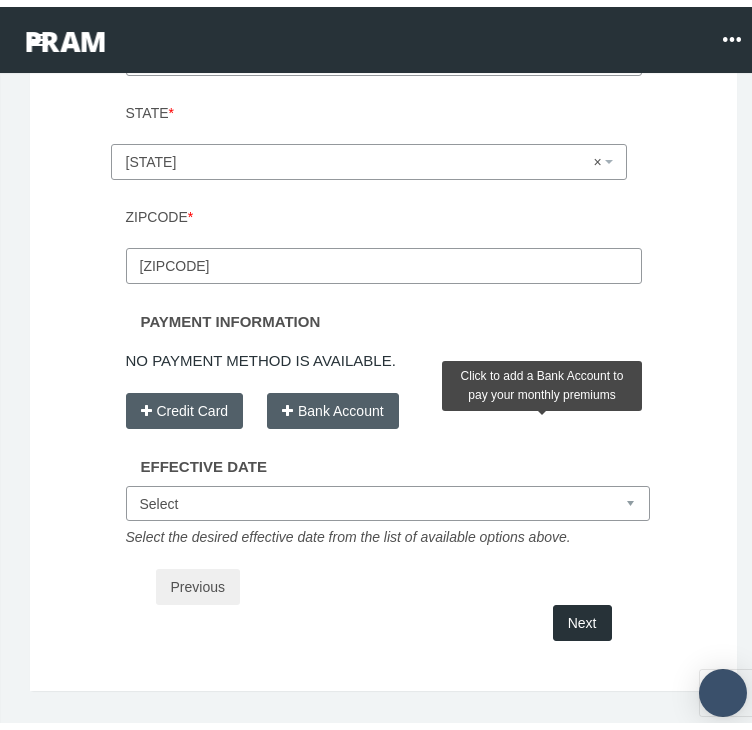 click on "Bank Account" at bounding box center [333, 404] 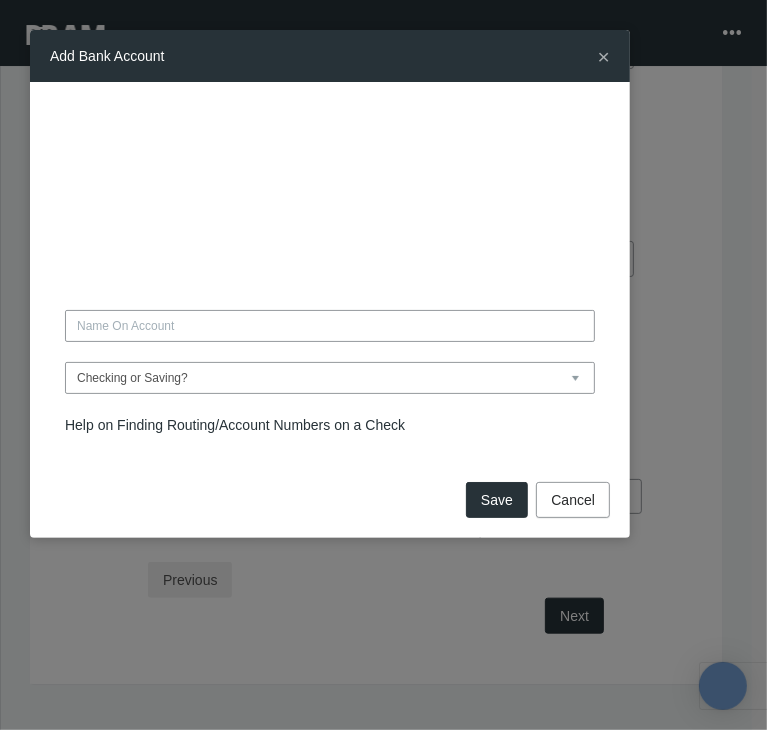 click on "Cancel" at bounding box center (573, 500) 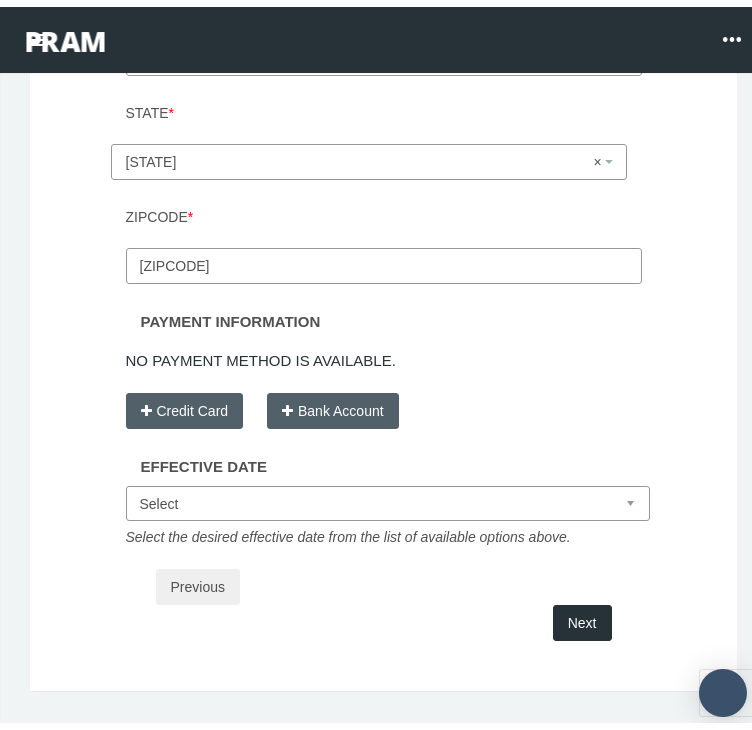 click on "Select [DATE] [DATE] [DATE] [DATE]" at bounding box center (388, 496) 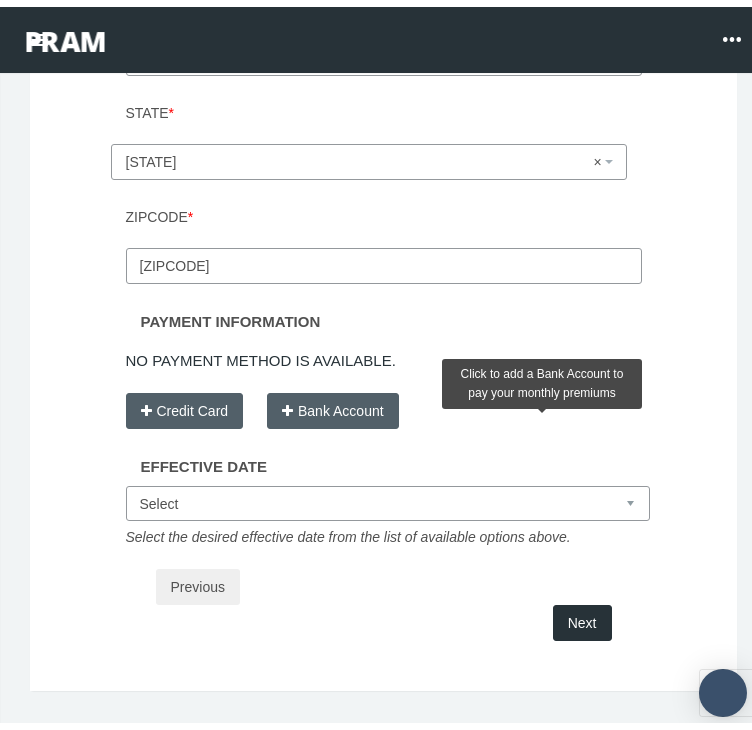 click on "Bank Account" at bounding box center (333, 404) 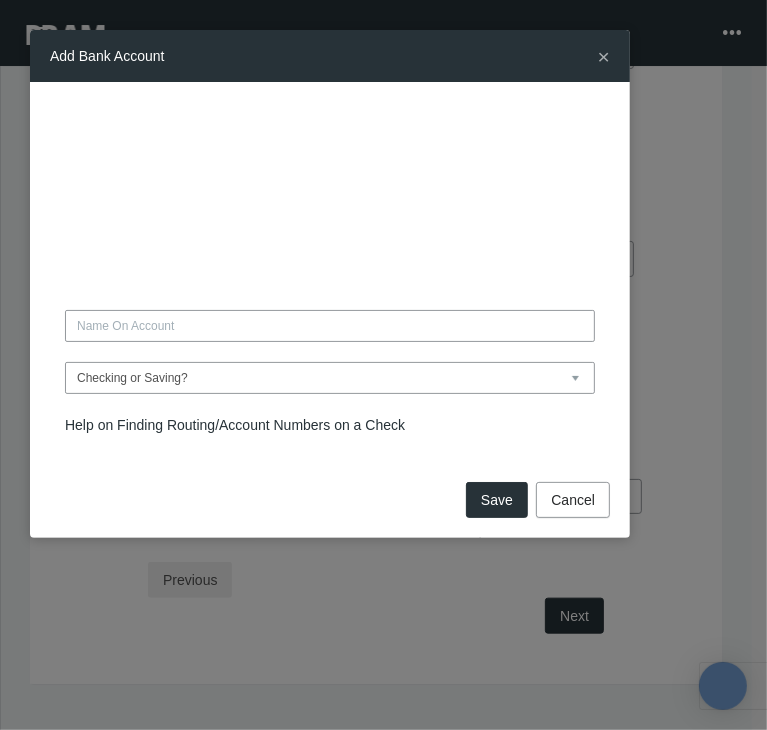 click at bounding box center (330, 326) 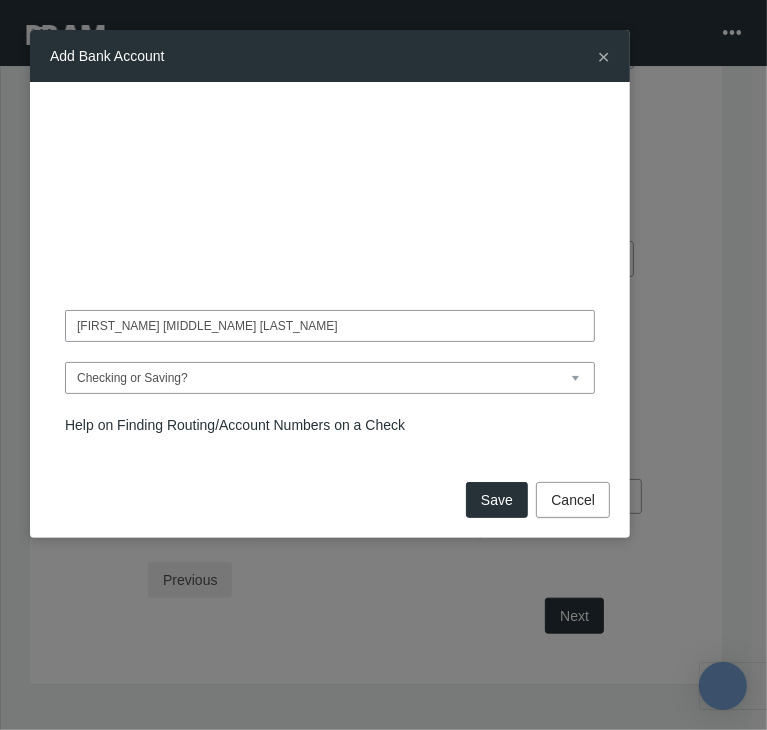type on "[FIRST_NAME] [MIDDLE_NAME] [LAST_NAME]" 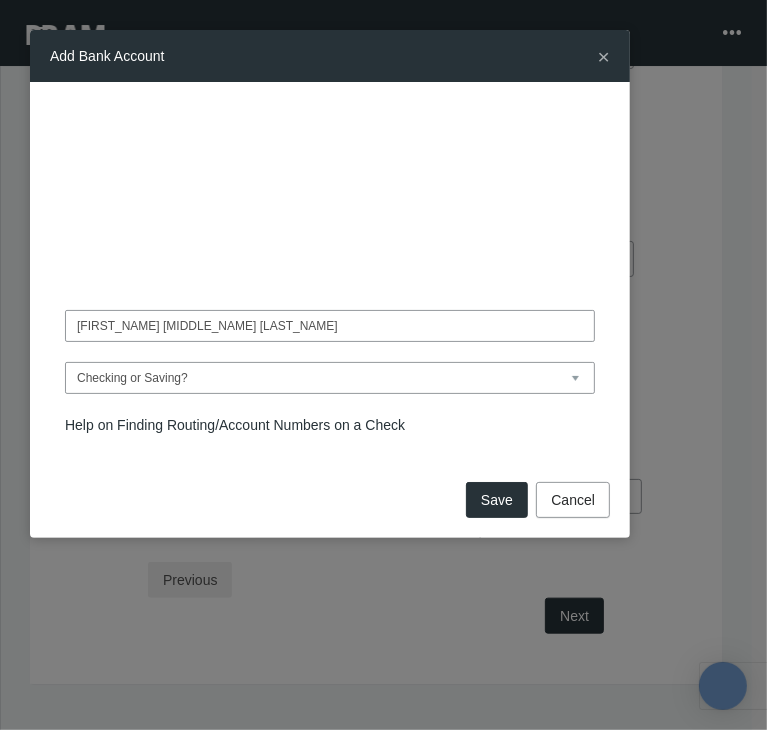 click on "Checking or Saving?
Checking
Saving" at bounding box center (330, 378) 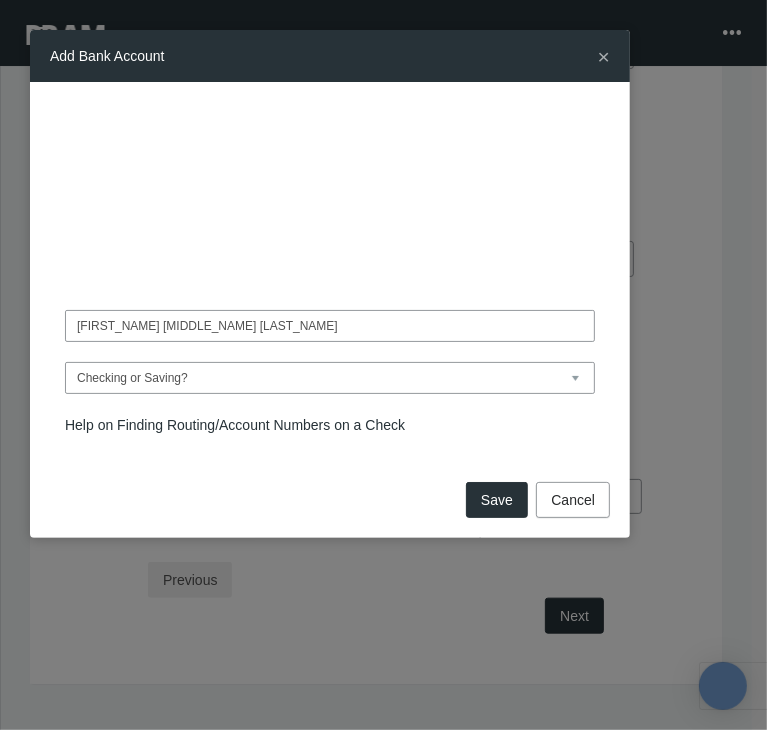 select on "Checking" 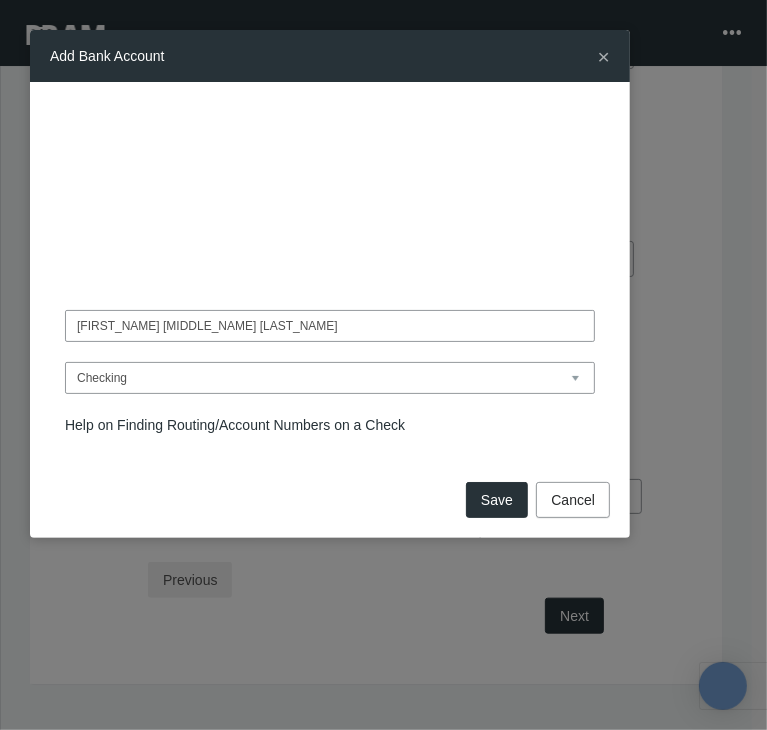 click on "Checking or Saving?
Checking
Saving" at bounding box center (330, 378) 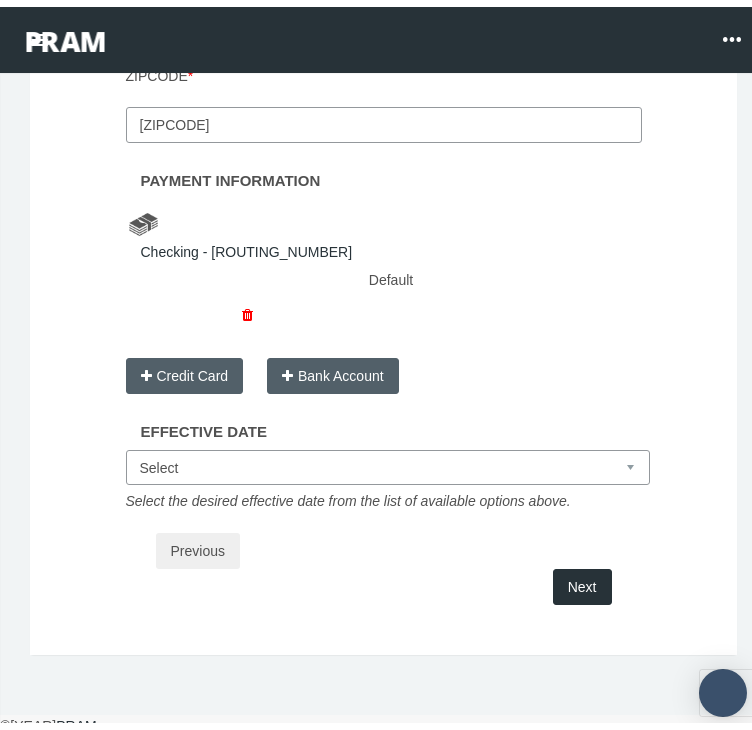 scroll, scrollTop: 920, scrollLeft: 0, axis: vertical 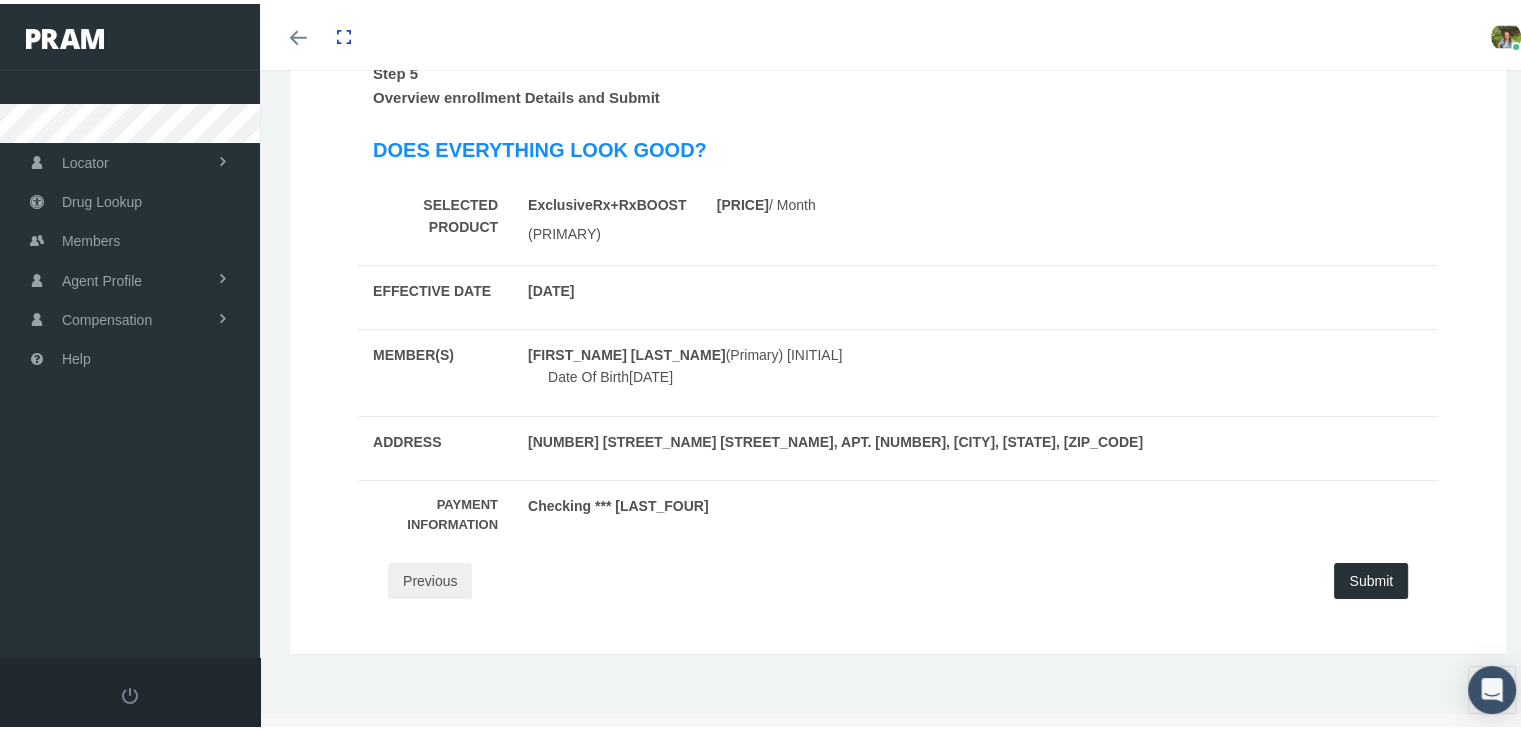drag, startPoint x: 1357, startPoint y: 574, endPoint x: 847, endPoint y: 604, distance: 510.8816 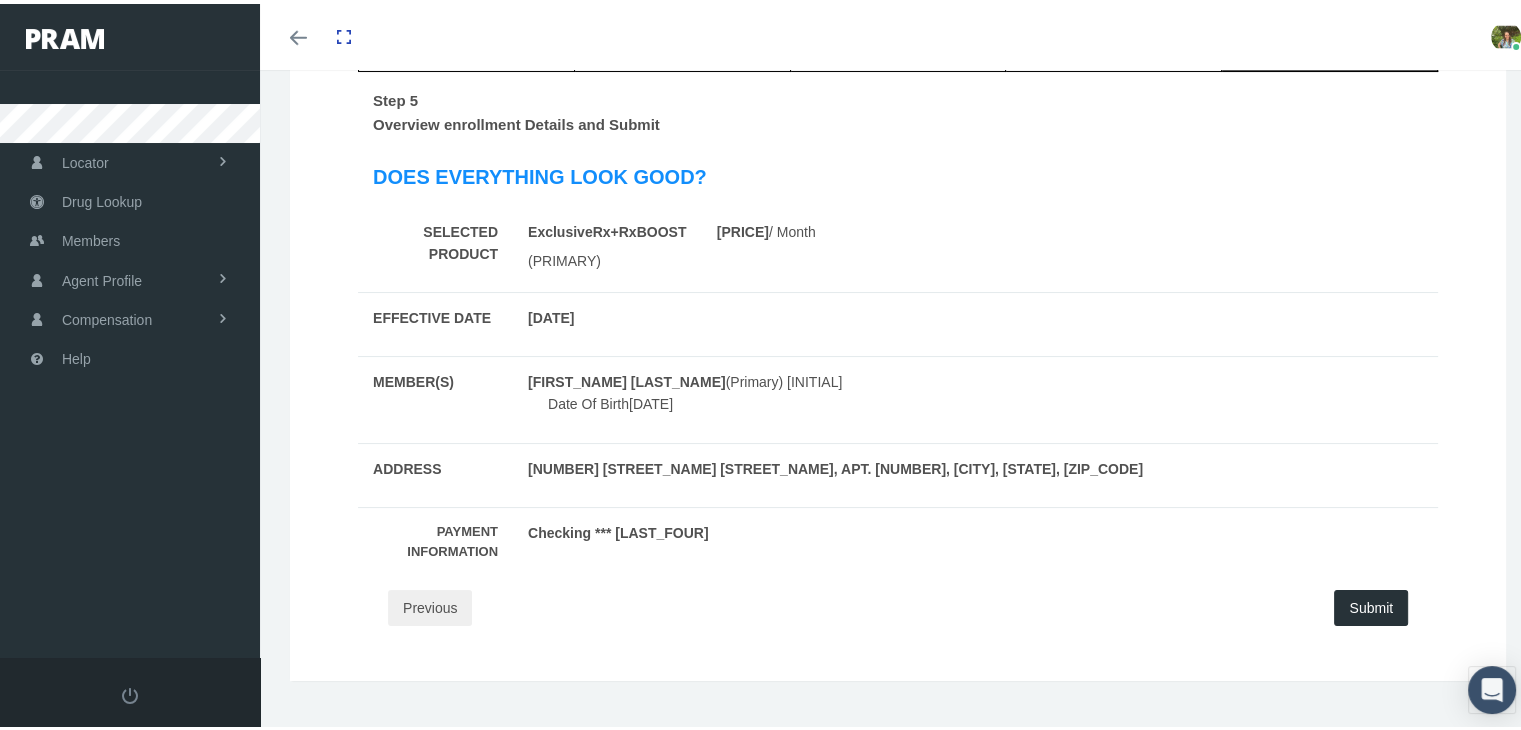 scroll, scrollTop: 235, scrollLeft: 0, axis: vertical 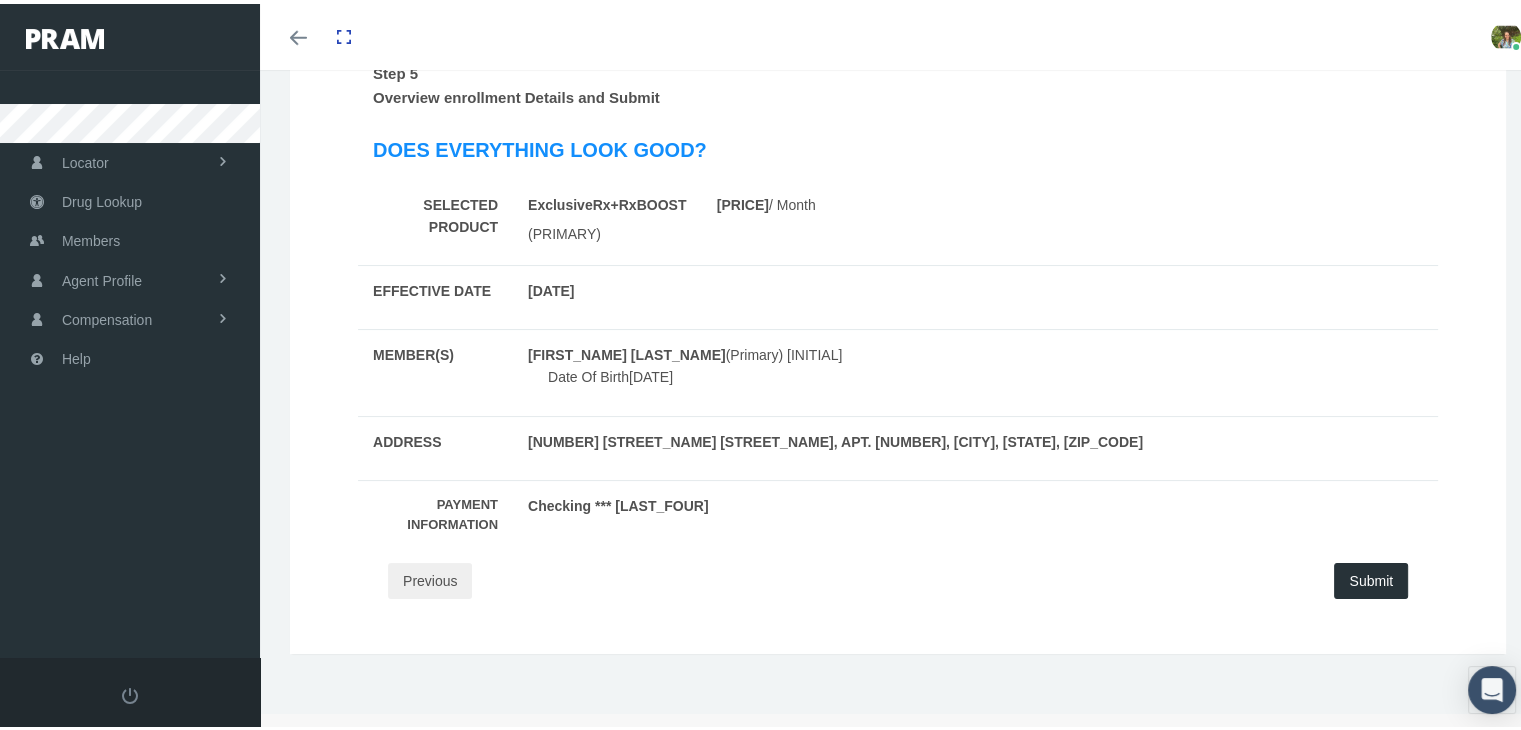 click on "Submit" at bounding box center [1371, 577] 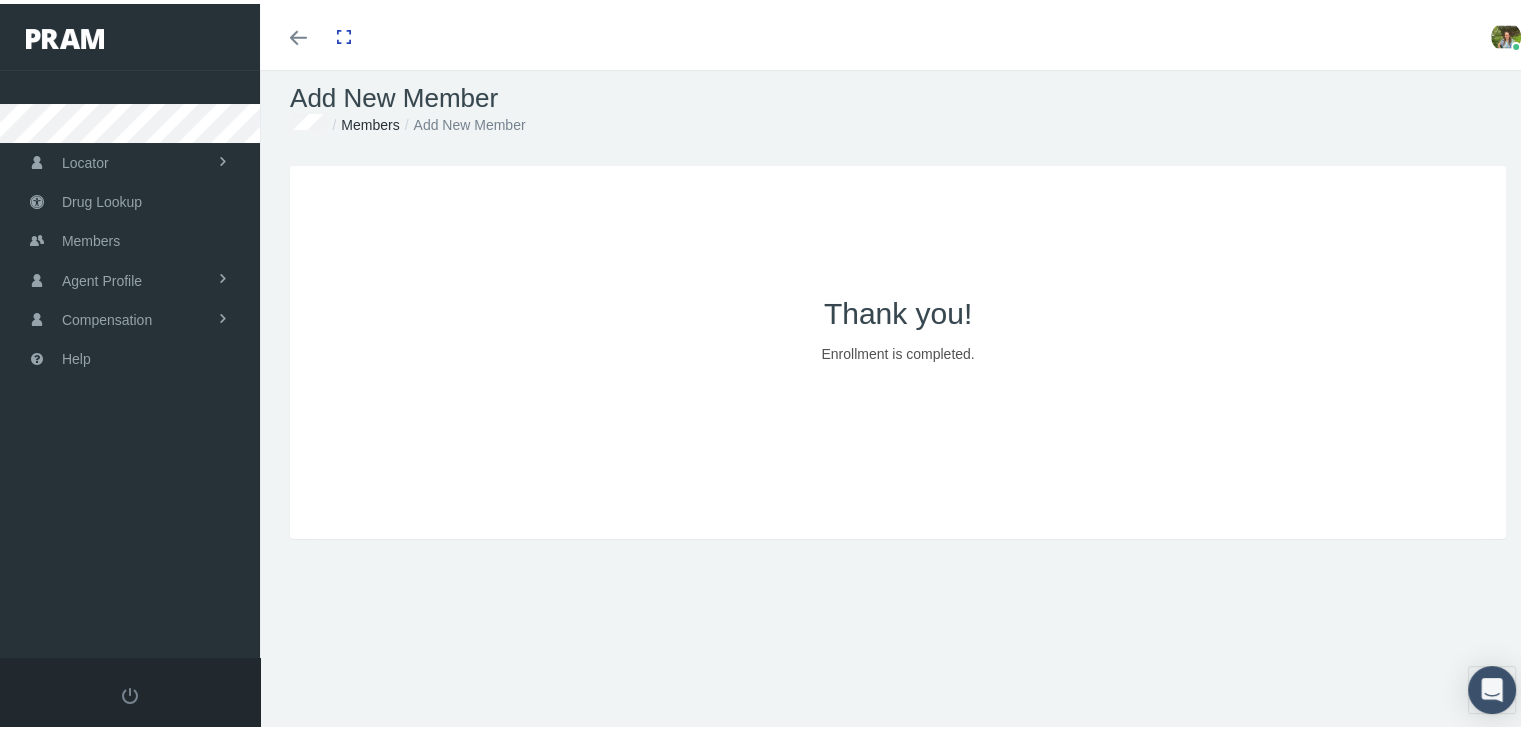 scroll, scrollTop: 0, scrollLeft: 0, axis: both 